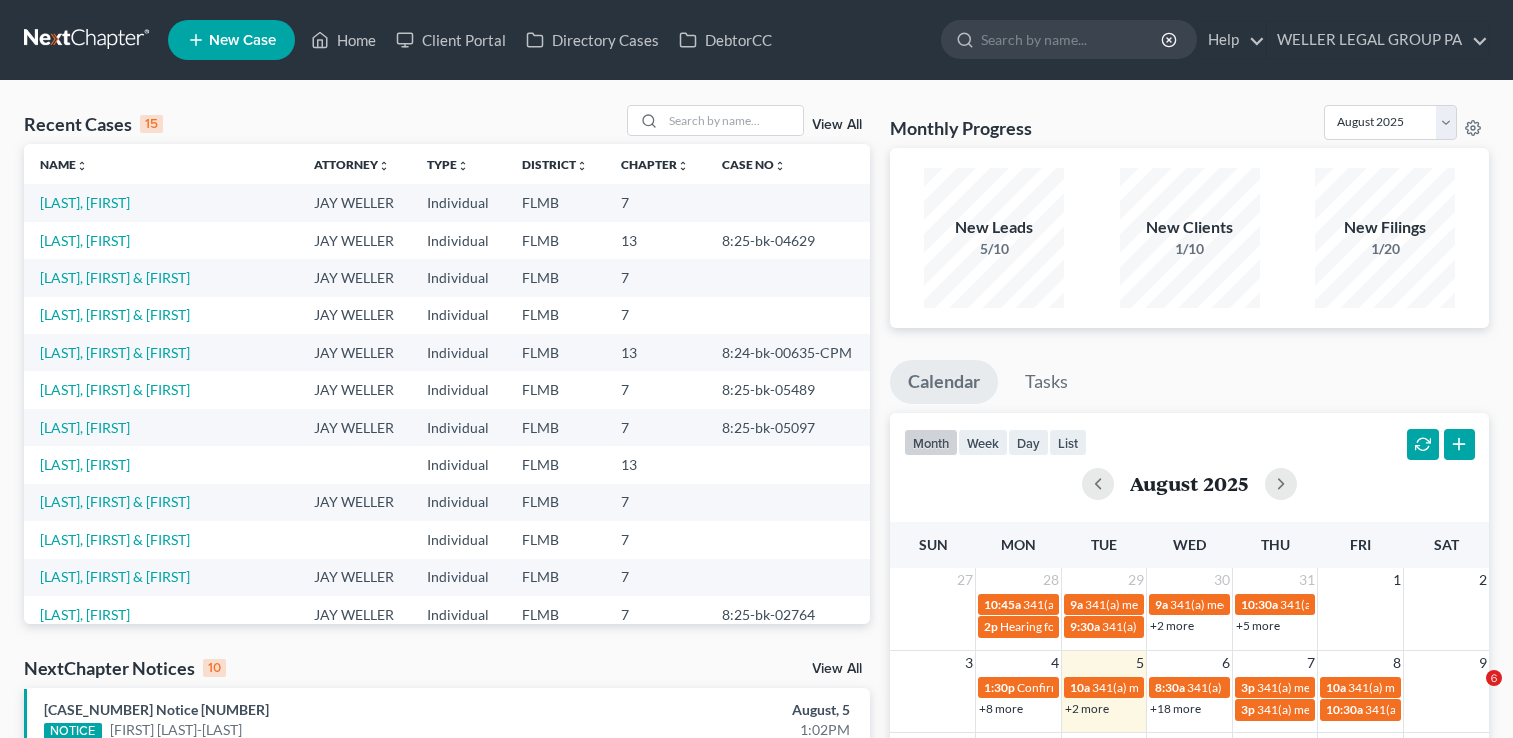 scroll, scrollTop: 0, scrollLeft: 0, axis: both 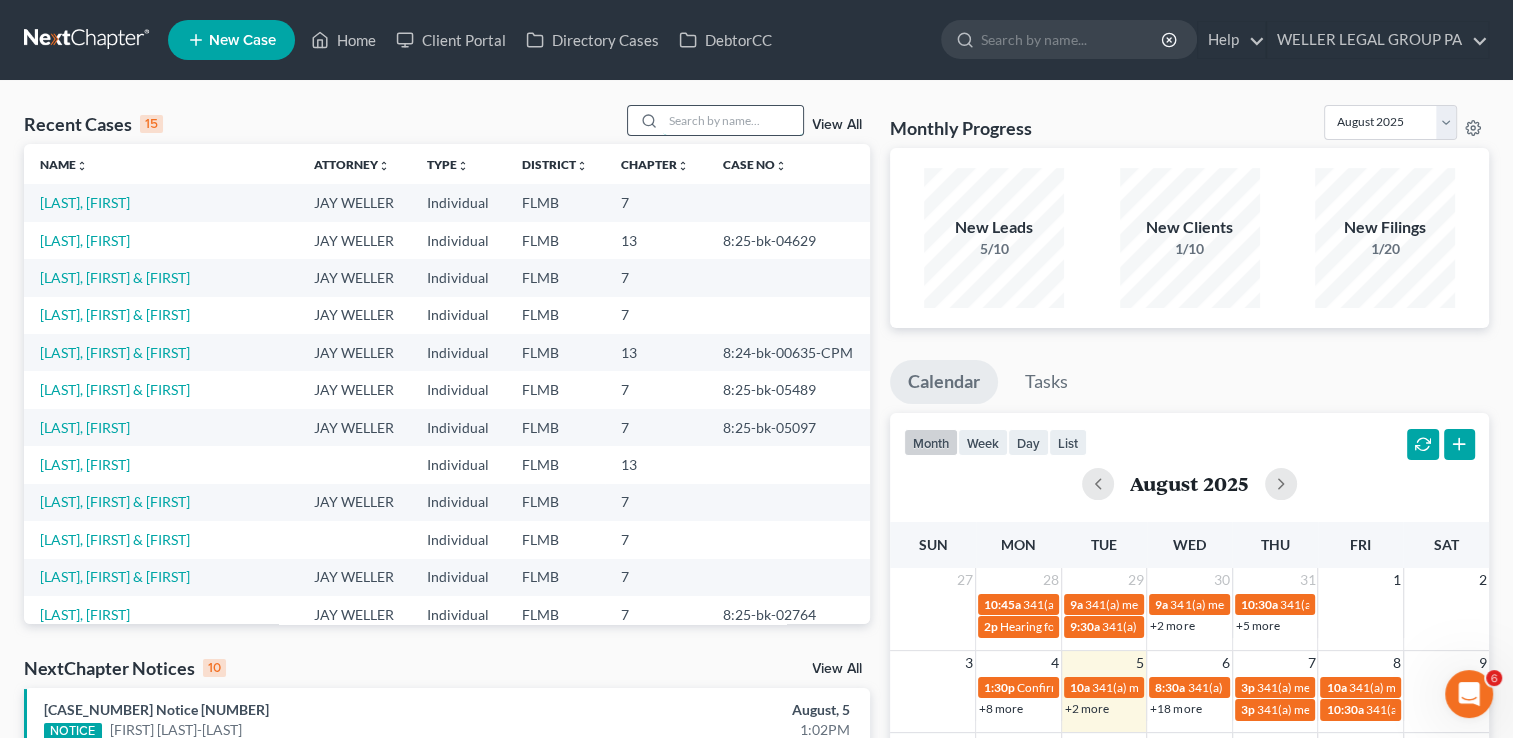 click at bounding box center [733, 120] 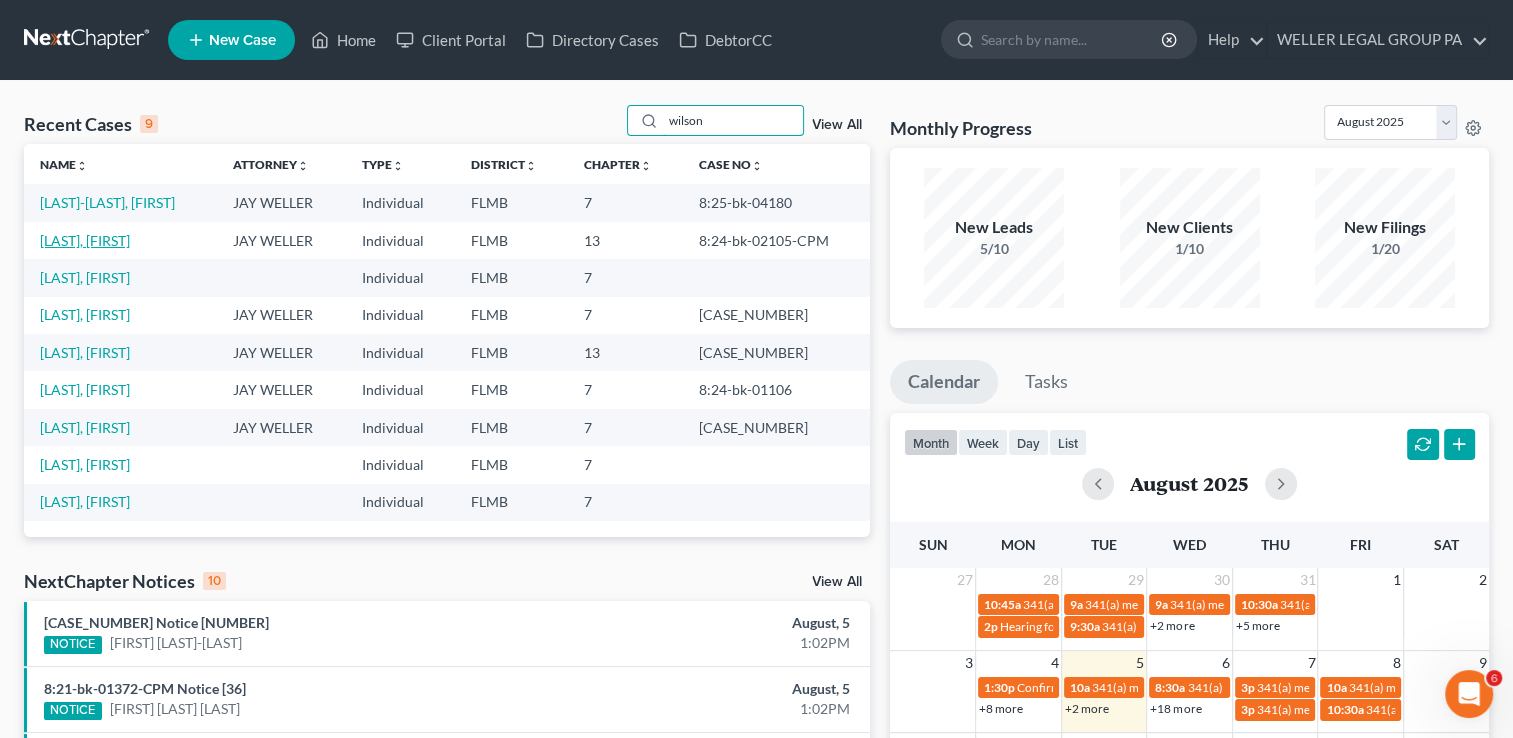 type on "wilson" 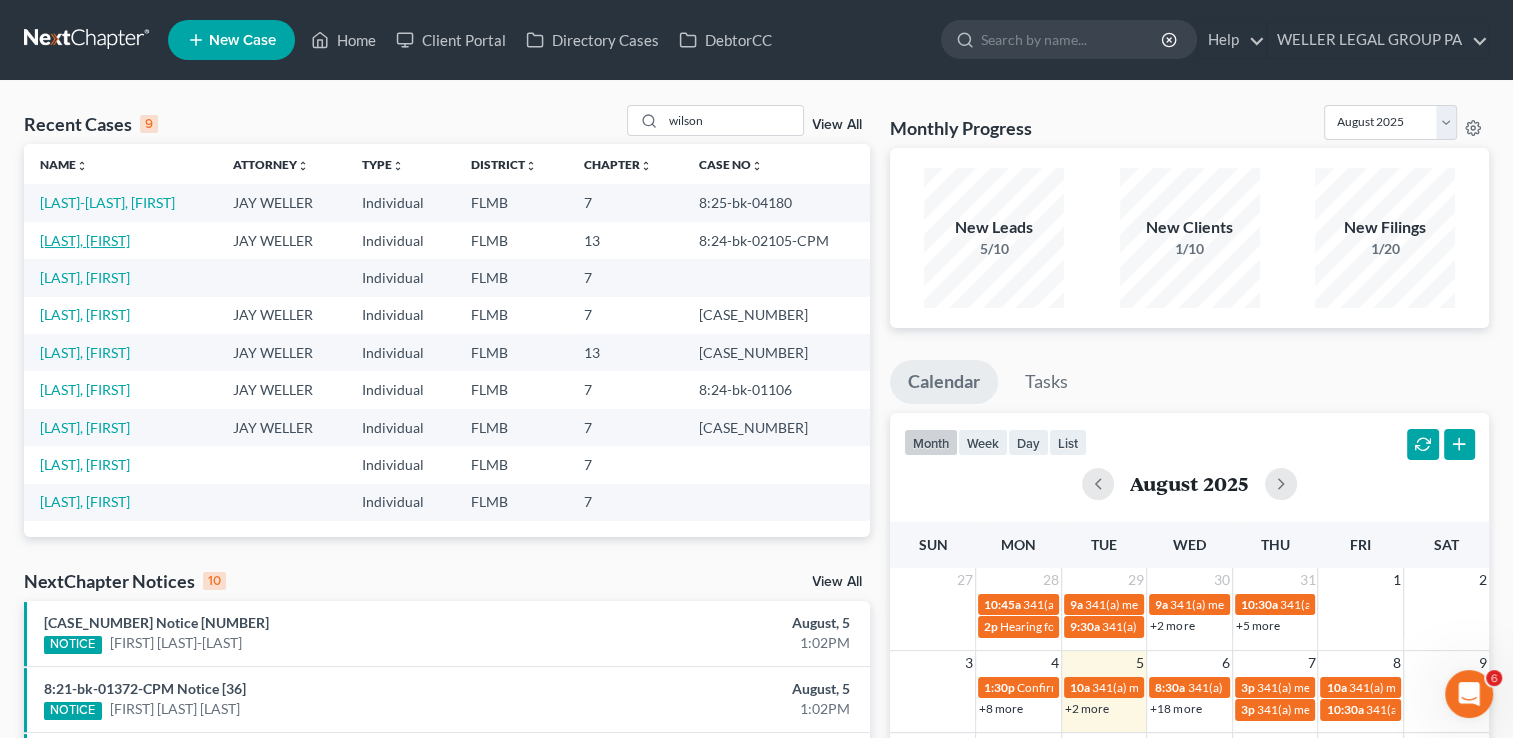 click on "[LAST], [FIRST]" at bounding box center [85, 240] 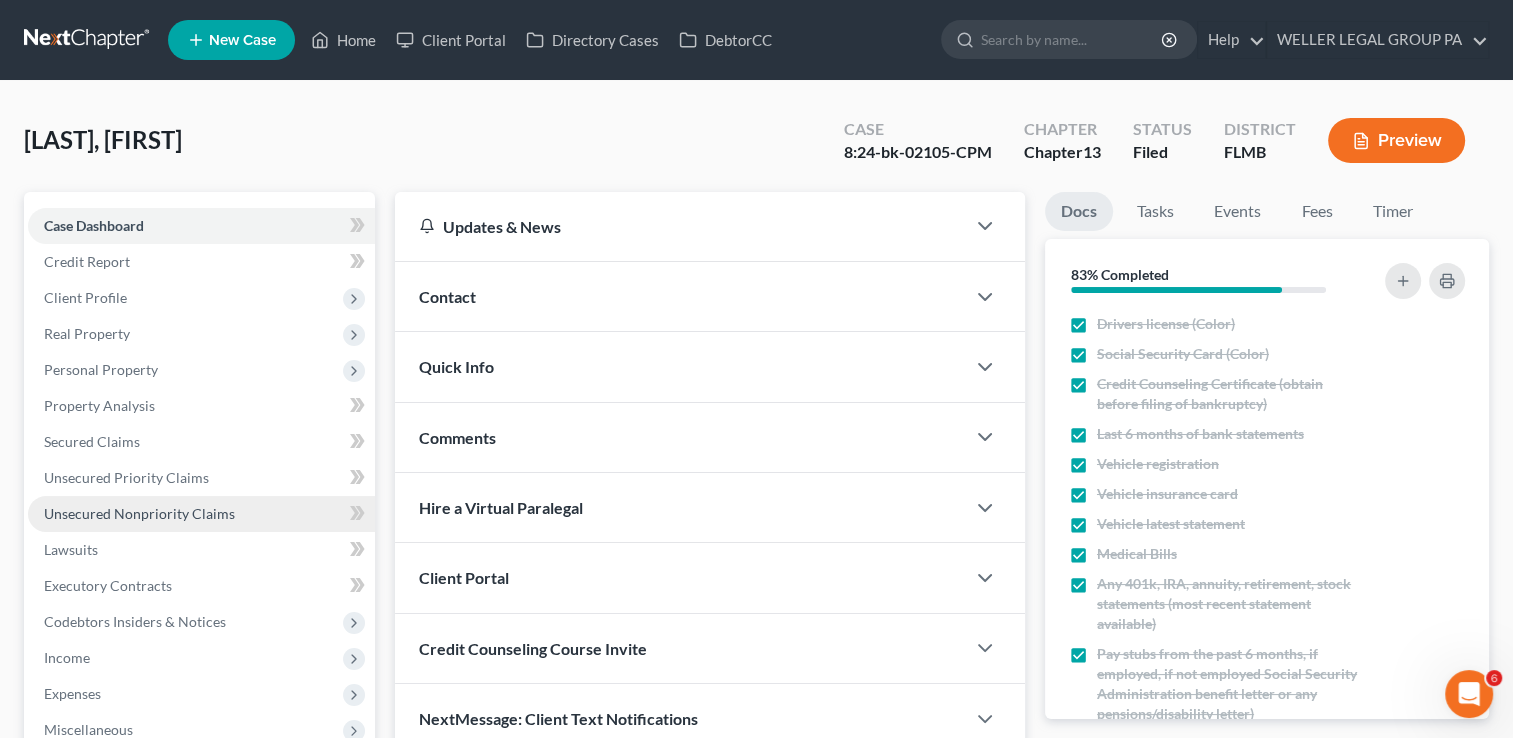 scroll, scrollTop: 156, scrollLeft: 0, axis: vertical 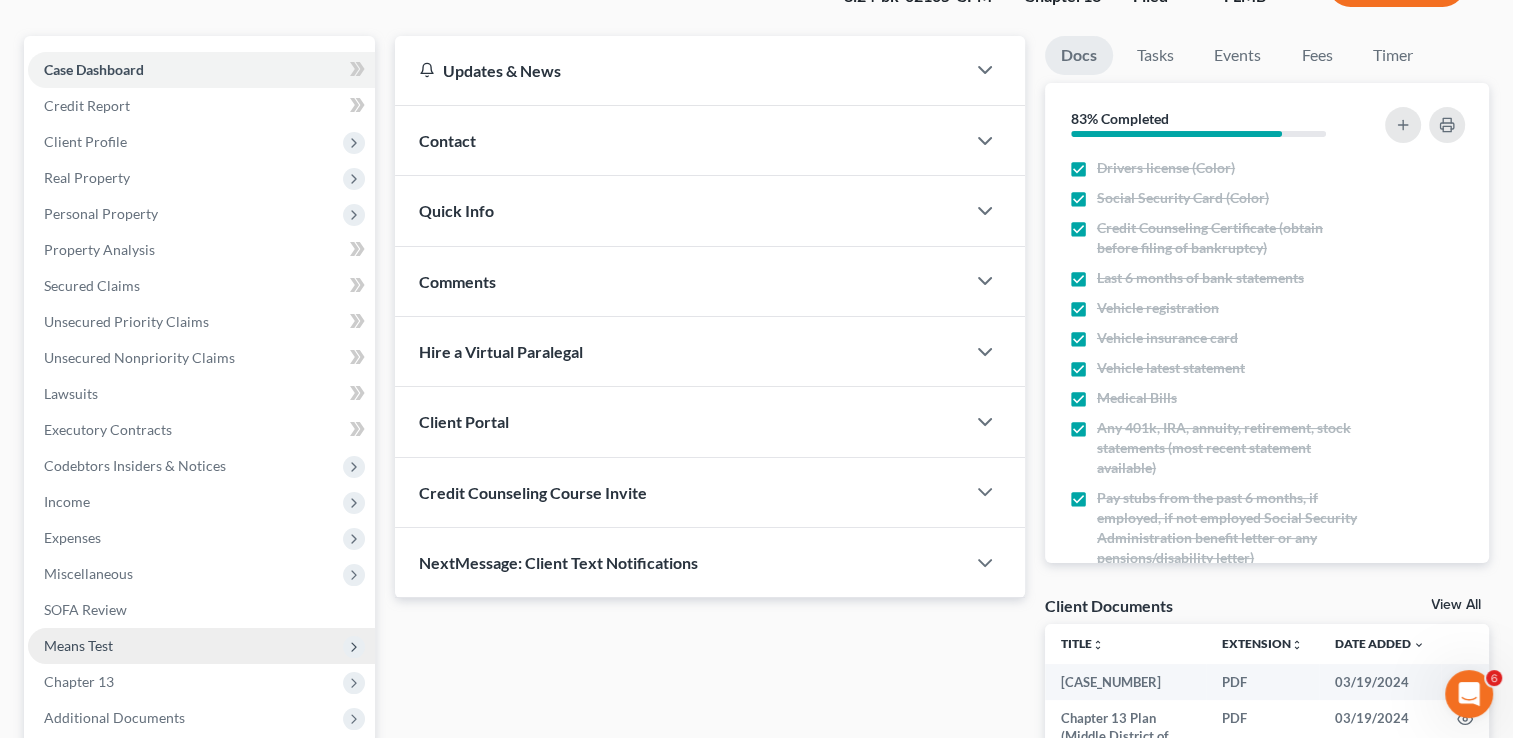 click on "Means Test" at bounding box center [78, 645] 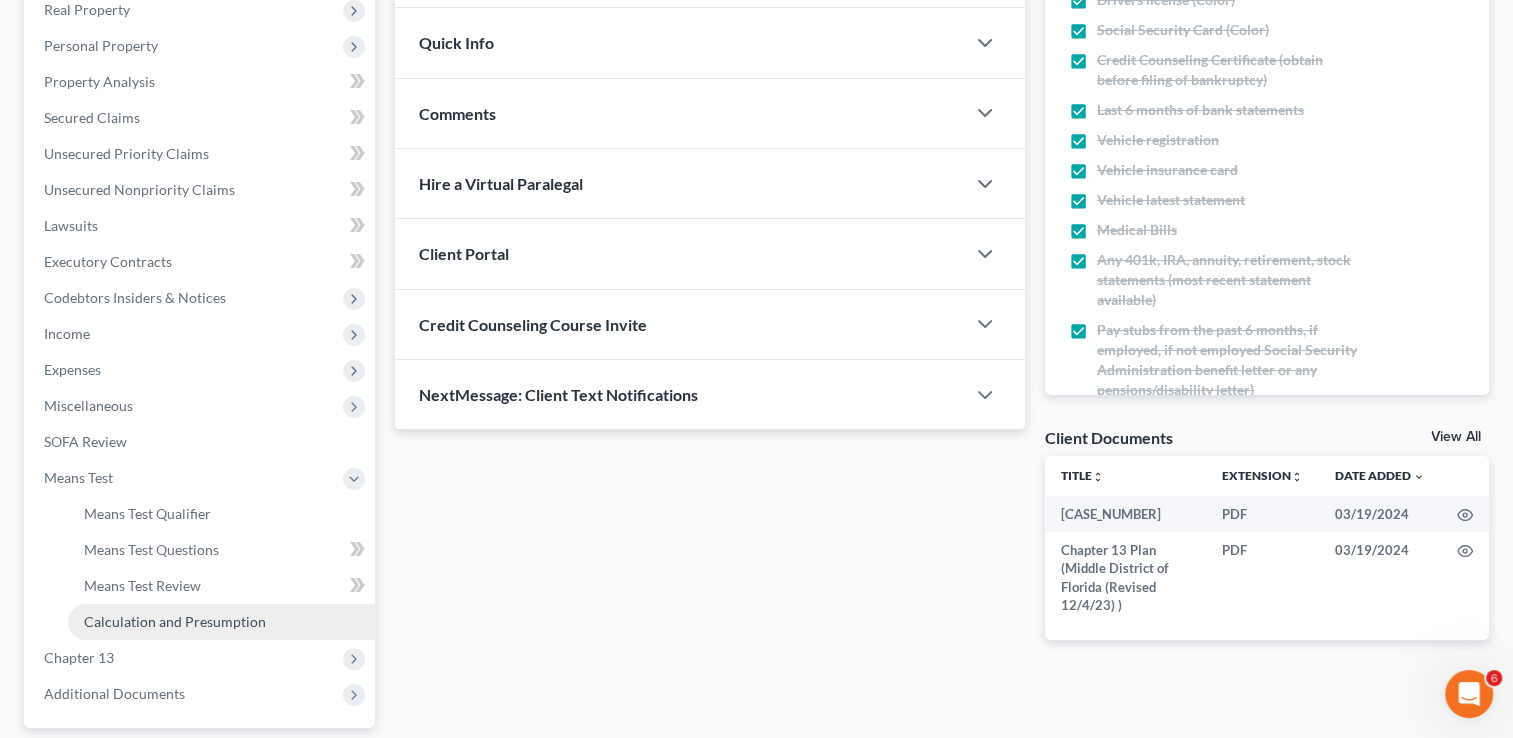 click on "Calculation and Presumption" at bounding box center [175, 621] 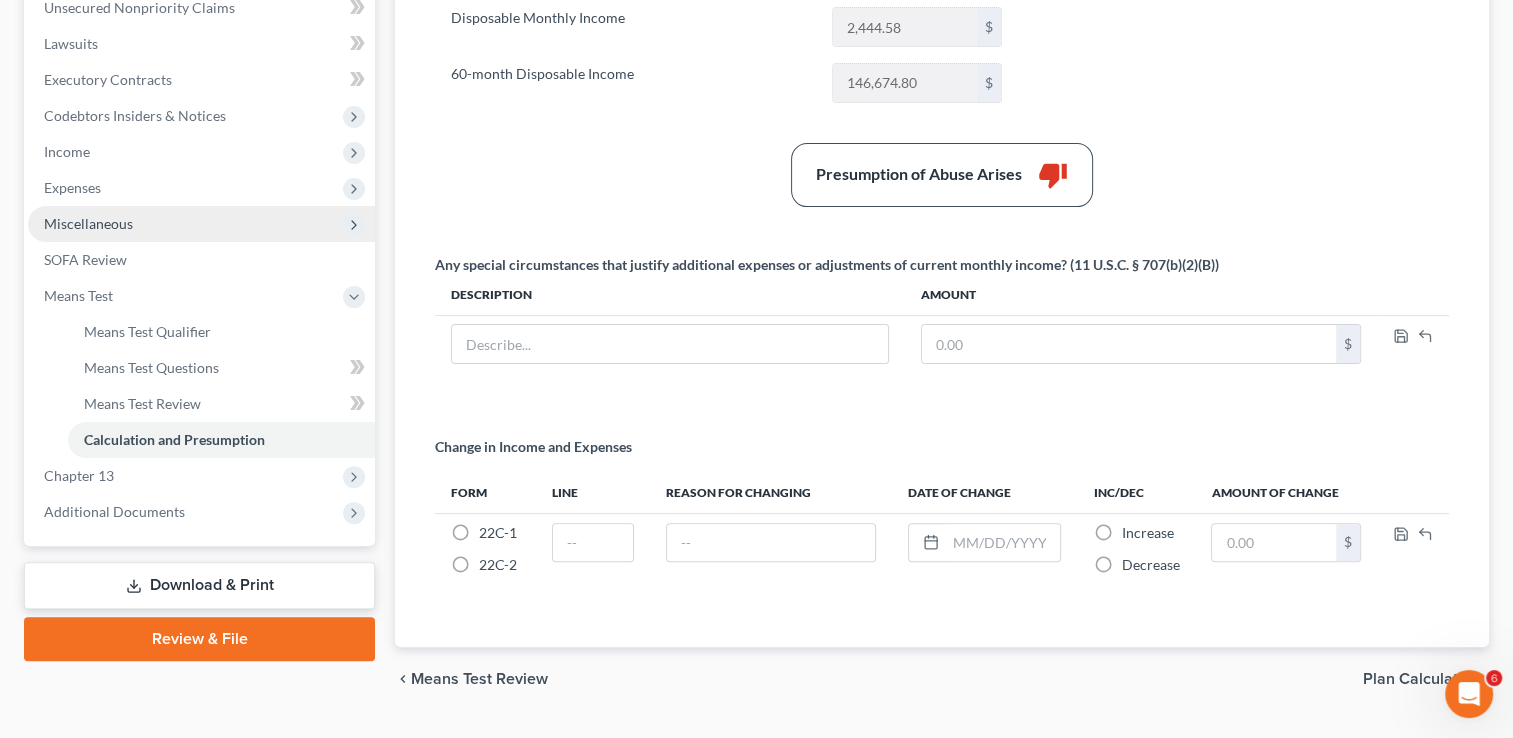 scroll, scrollTop: 528, scrollLeft: 0, axis: vertical 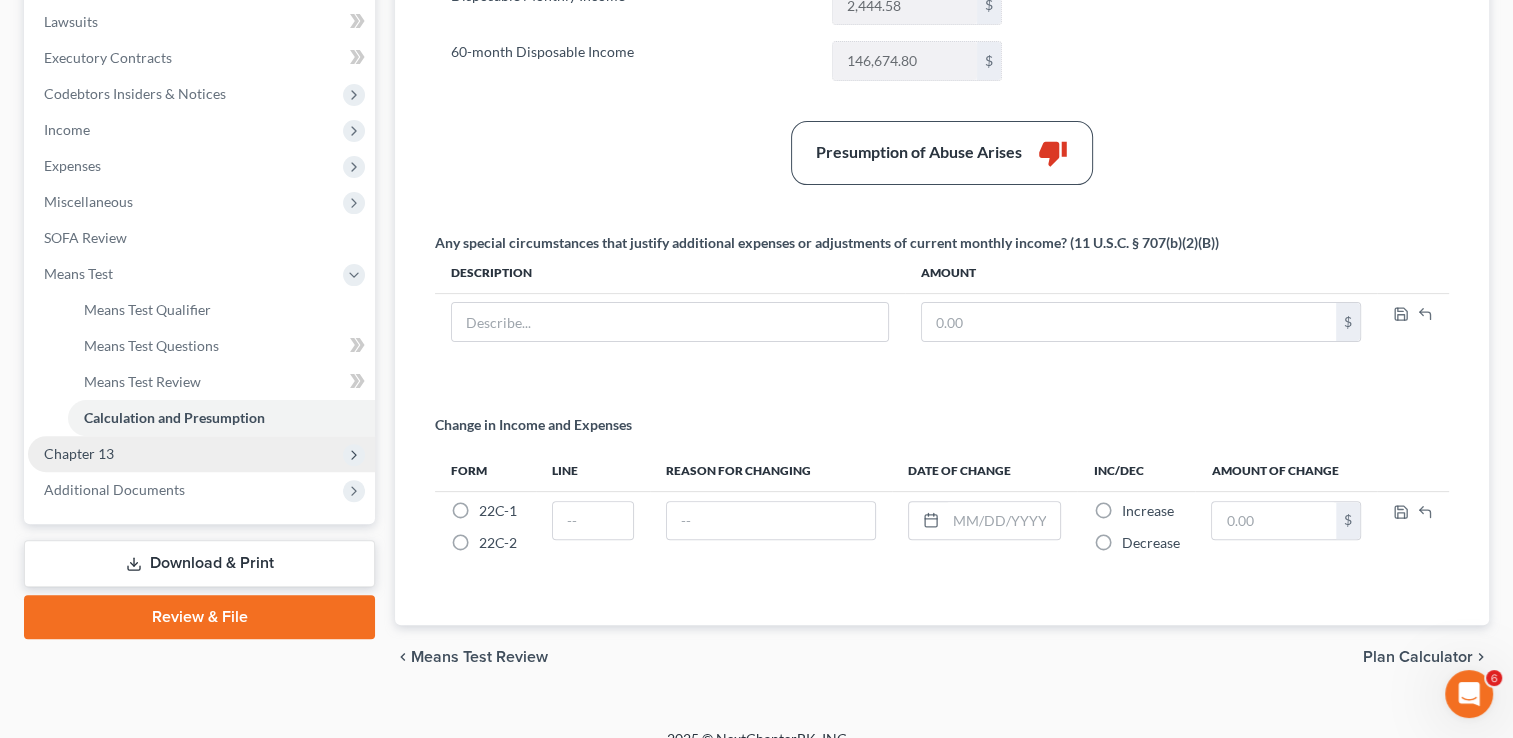 click on "Chapter 13" at bounding box center (201, 454) 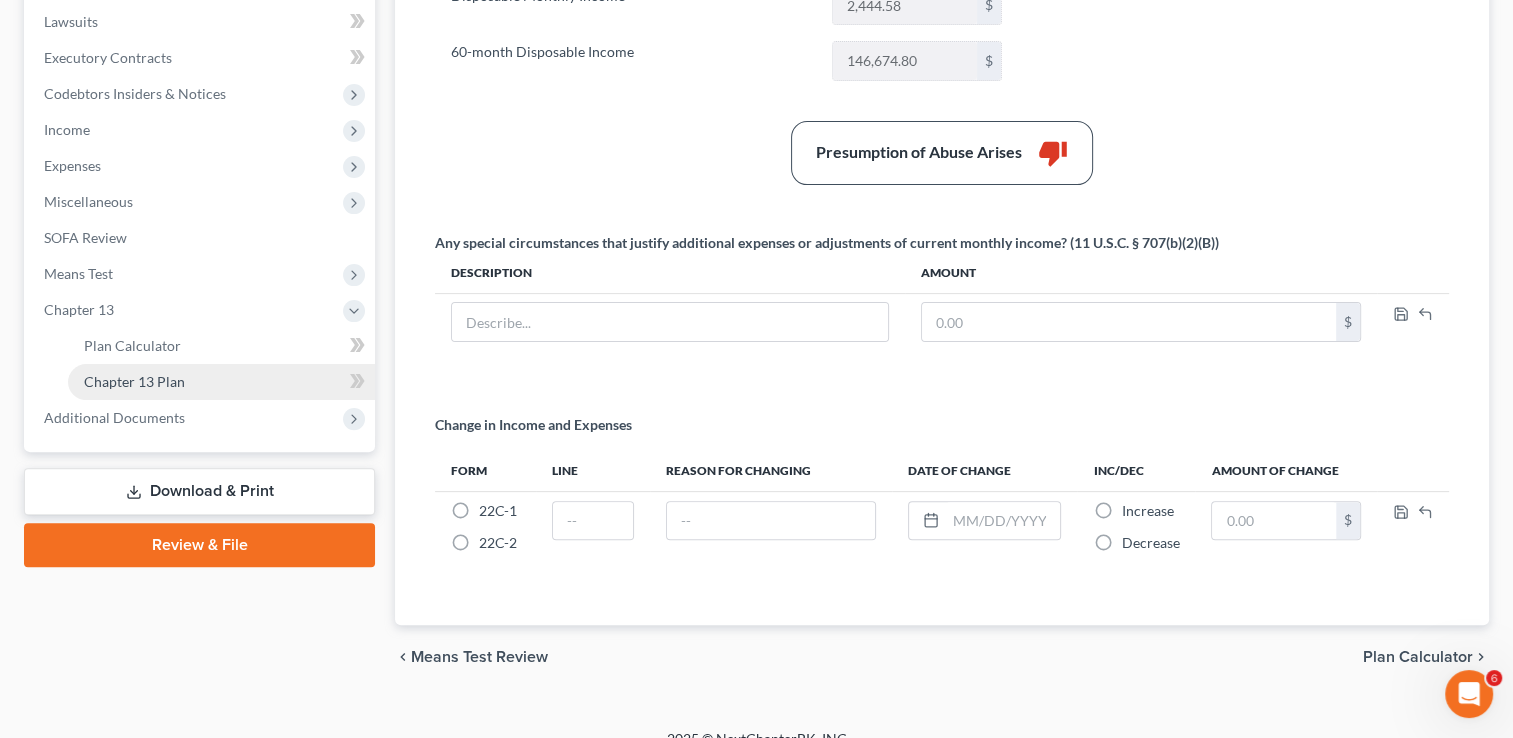 click on "Chapter 13 Plan" at bounding box center (221, 382) 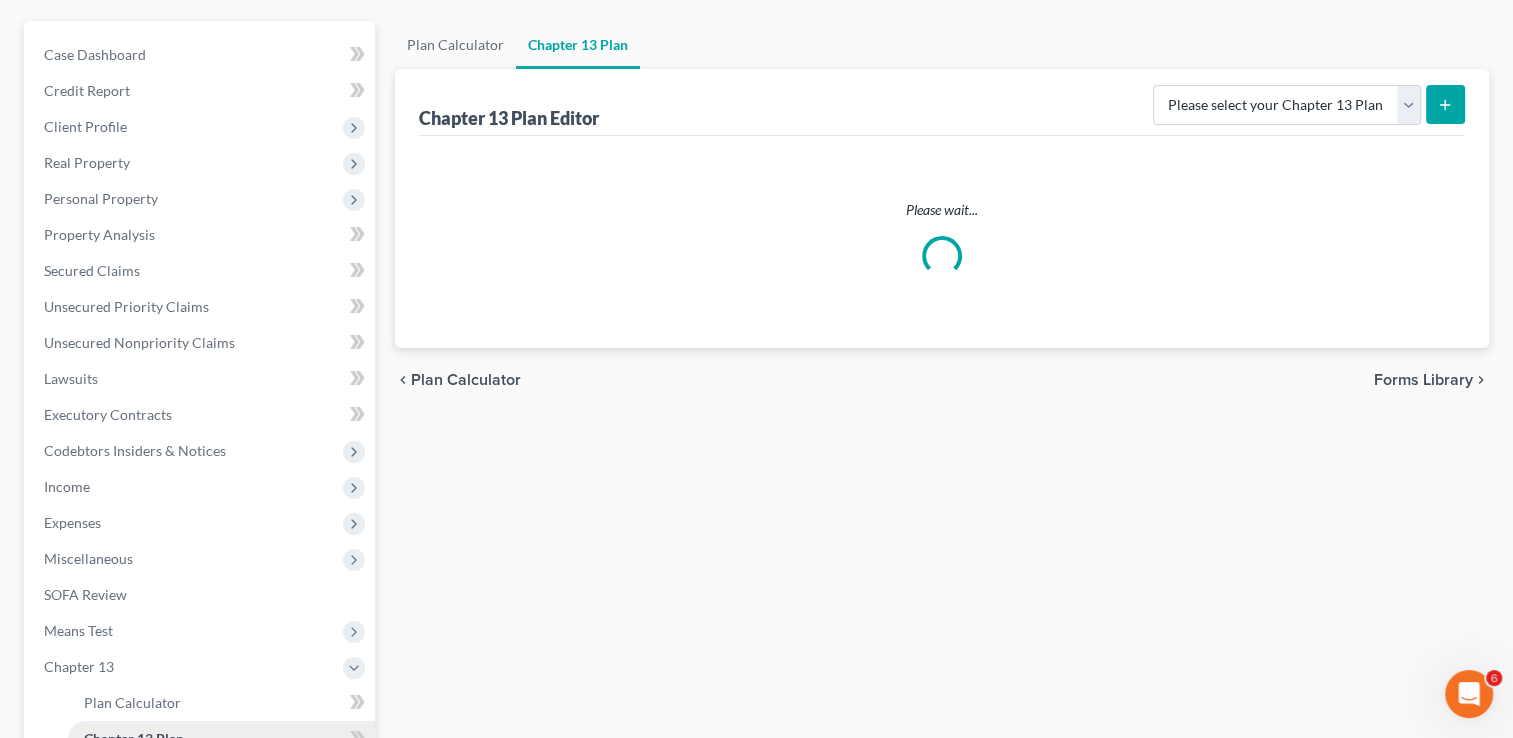scroll, scrollTop: 0, scrollLeft: 0, axis: both 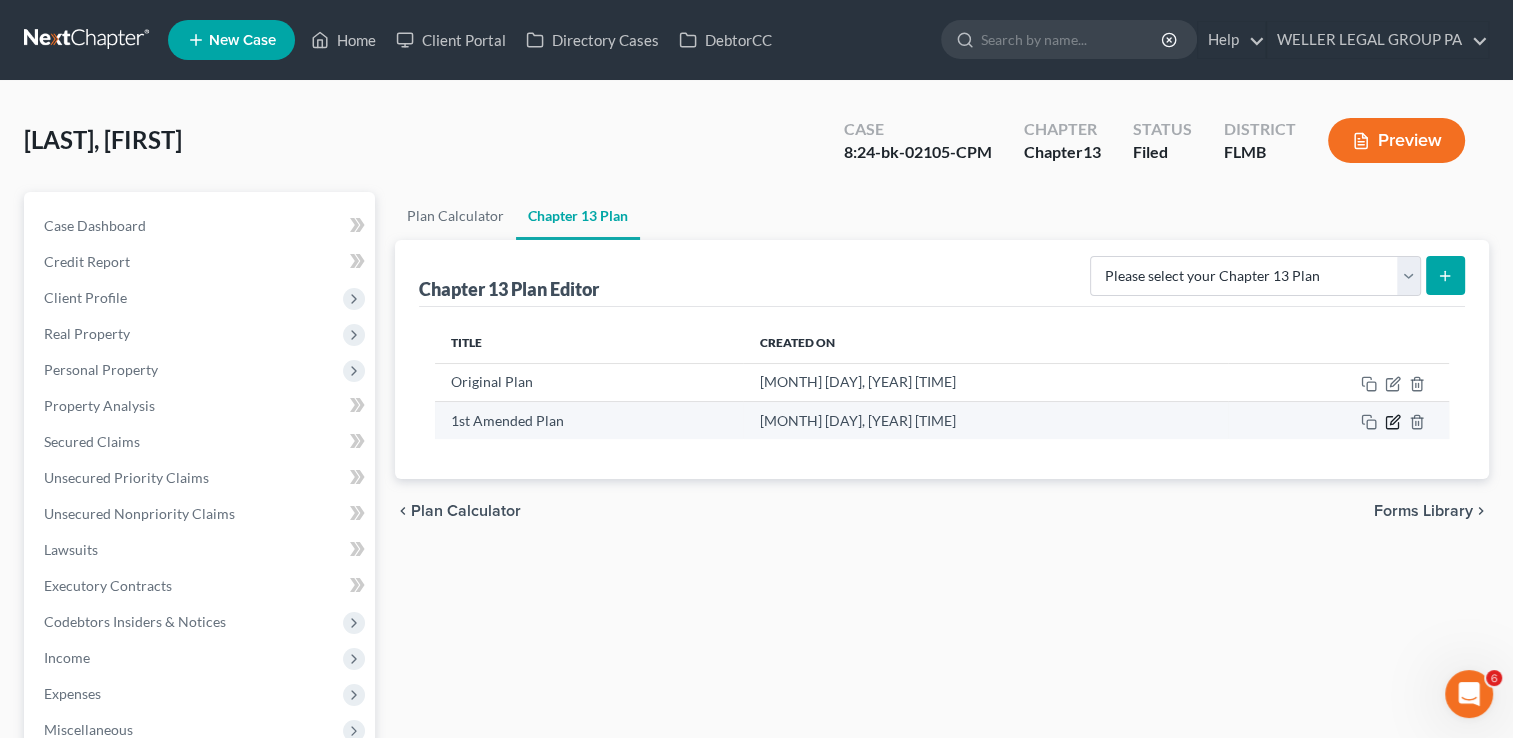 click 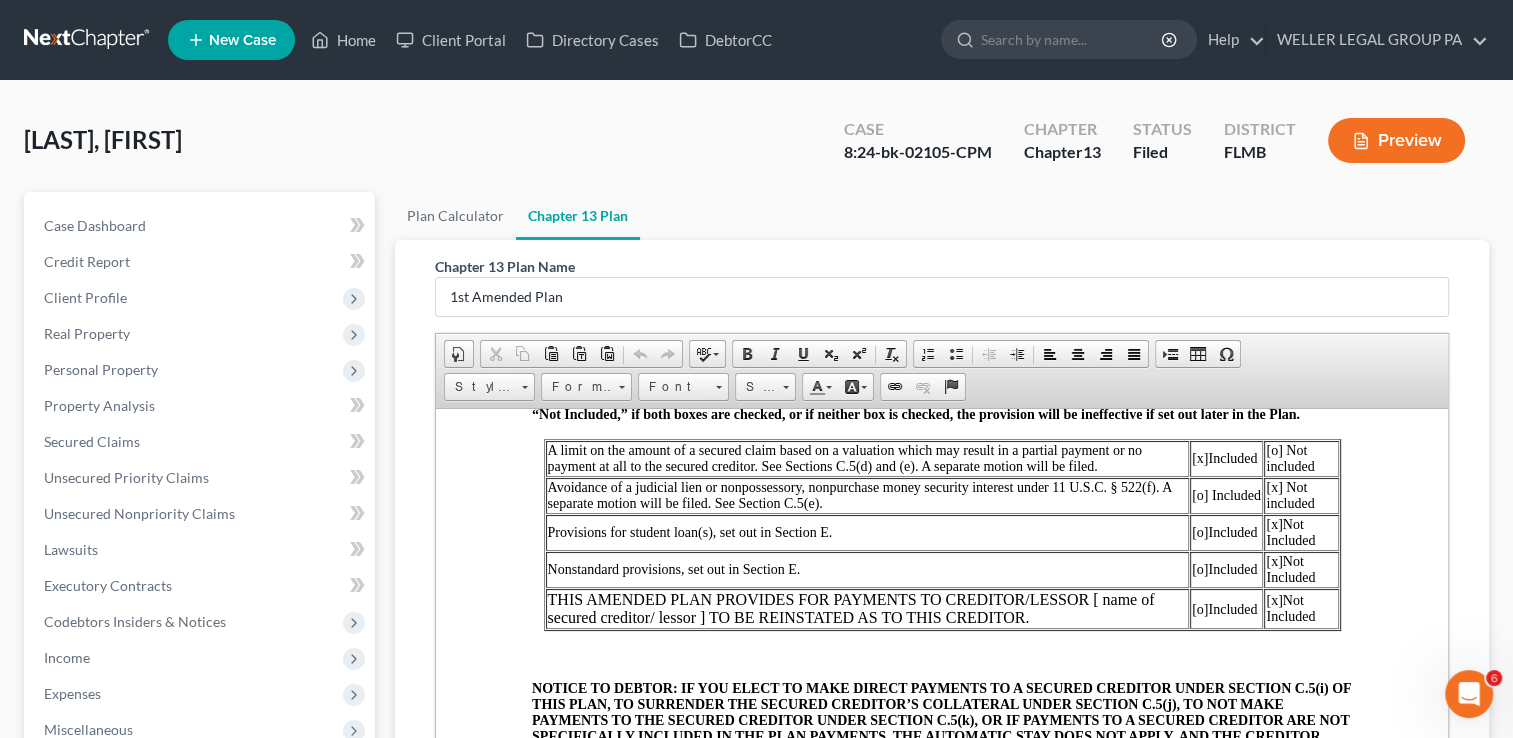 scroll, scrollTop: 447, scrollLeft: 0, axis: vertical 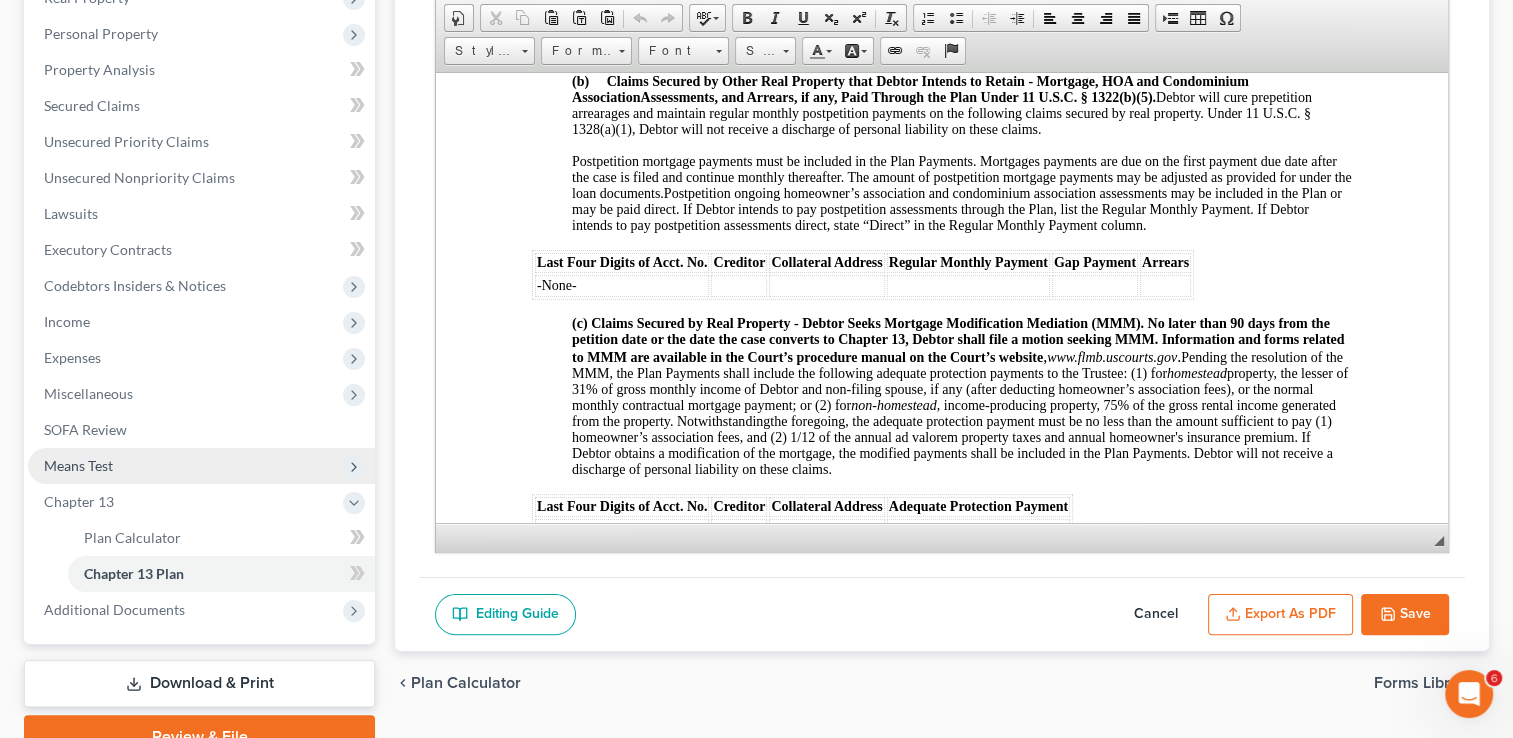 click on "Means Test" at bounding box center [201, 466] 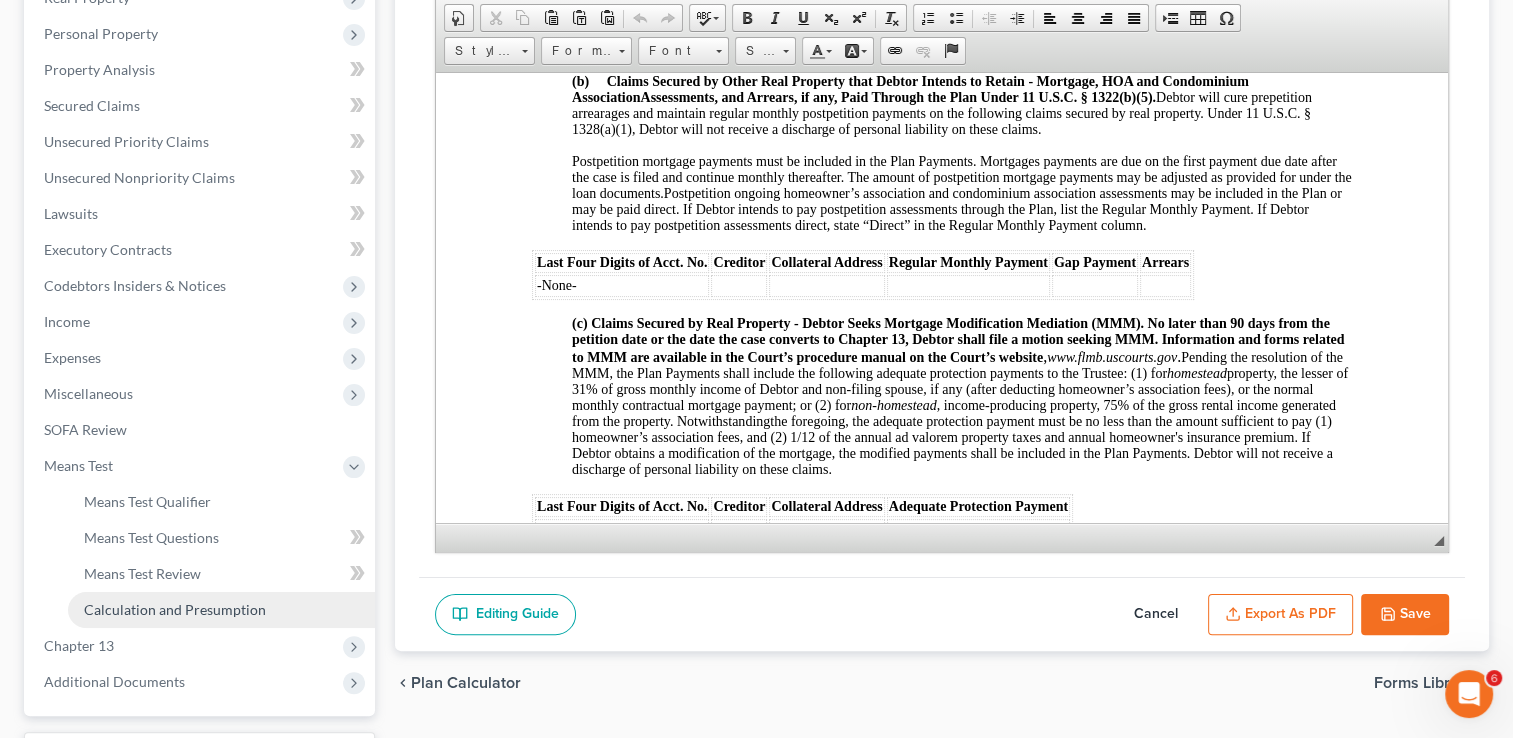 click on "Calculation and Presumption" at bounding box center (221, 610) 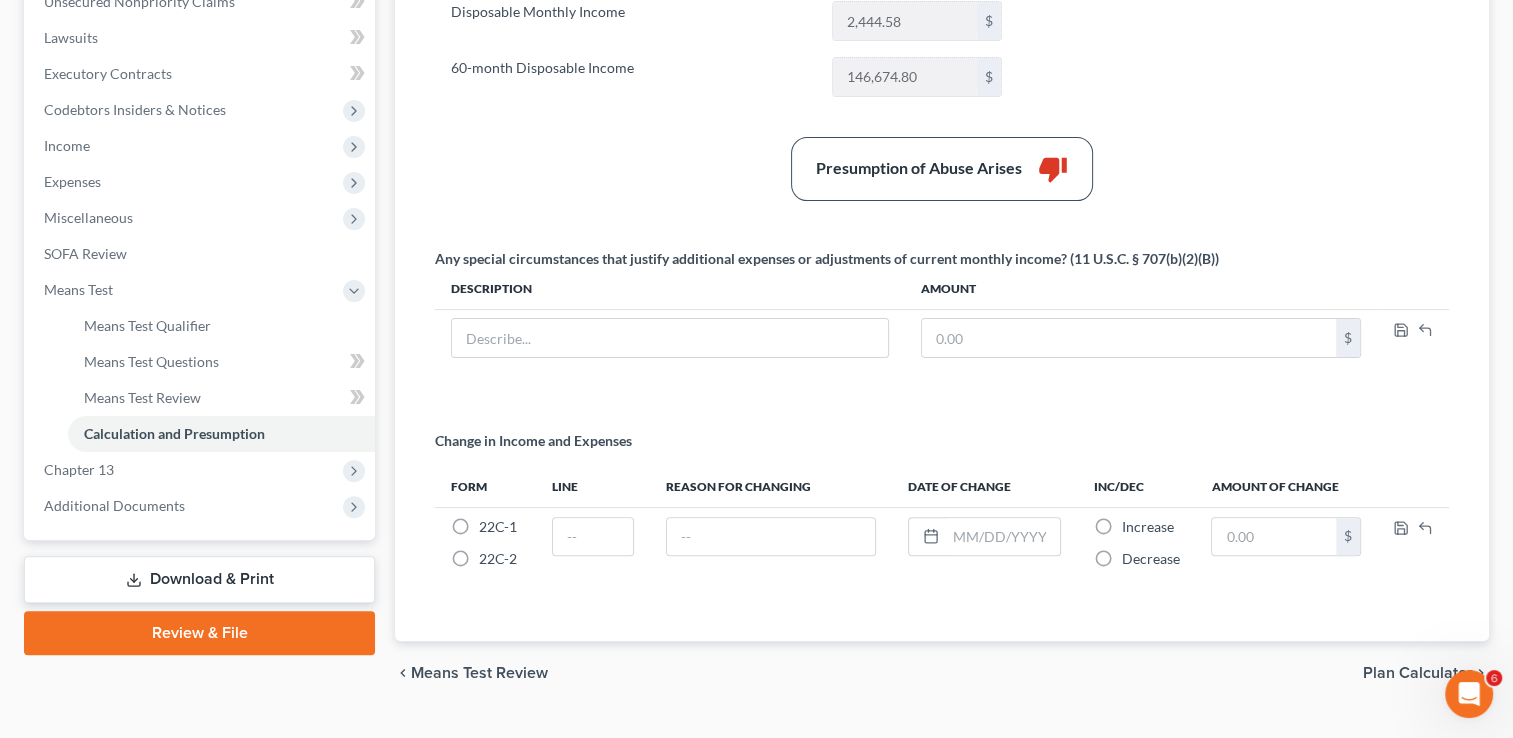 scroll, scrollTop: 551, scrollLeft: 0, axis: vertical 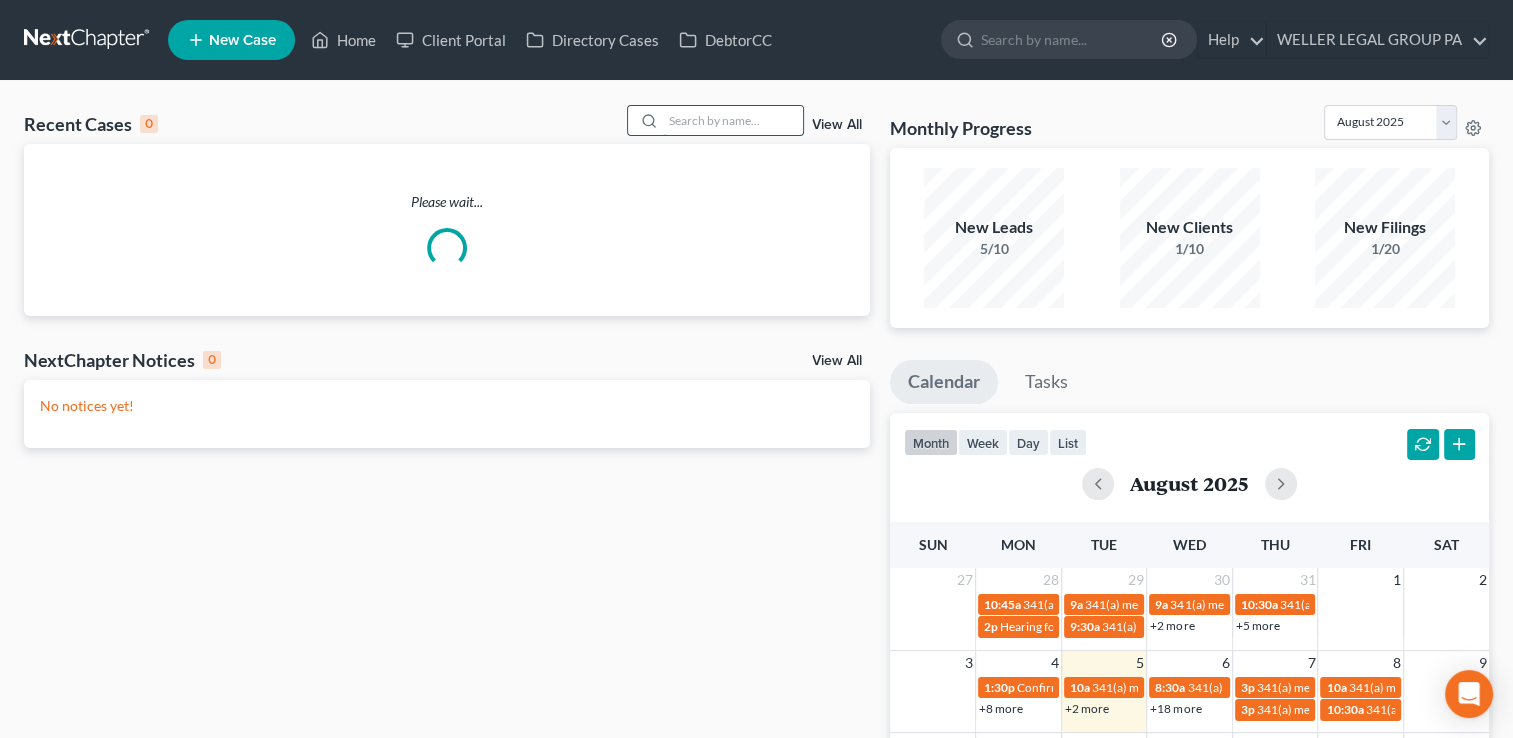 click at bounding box center (733, 120) 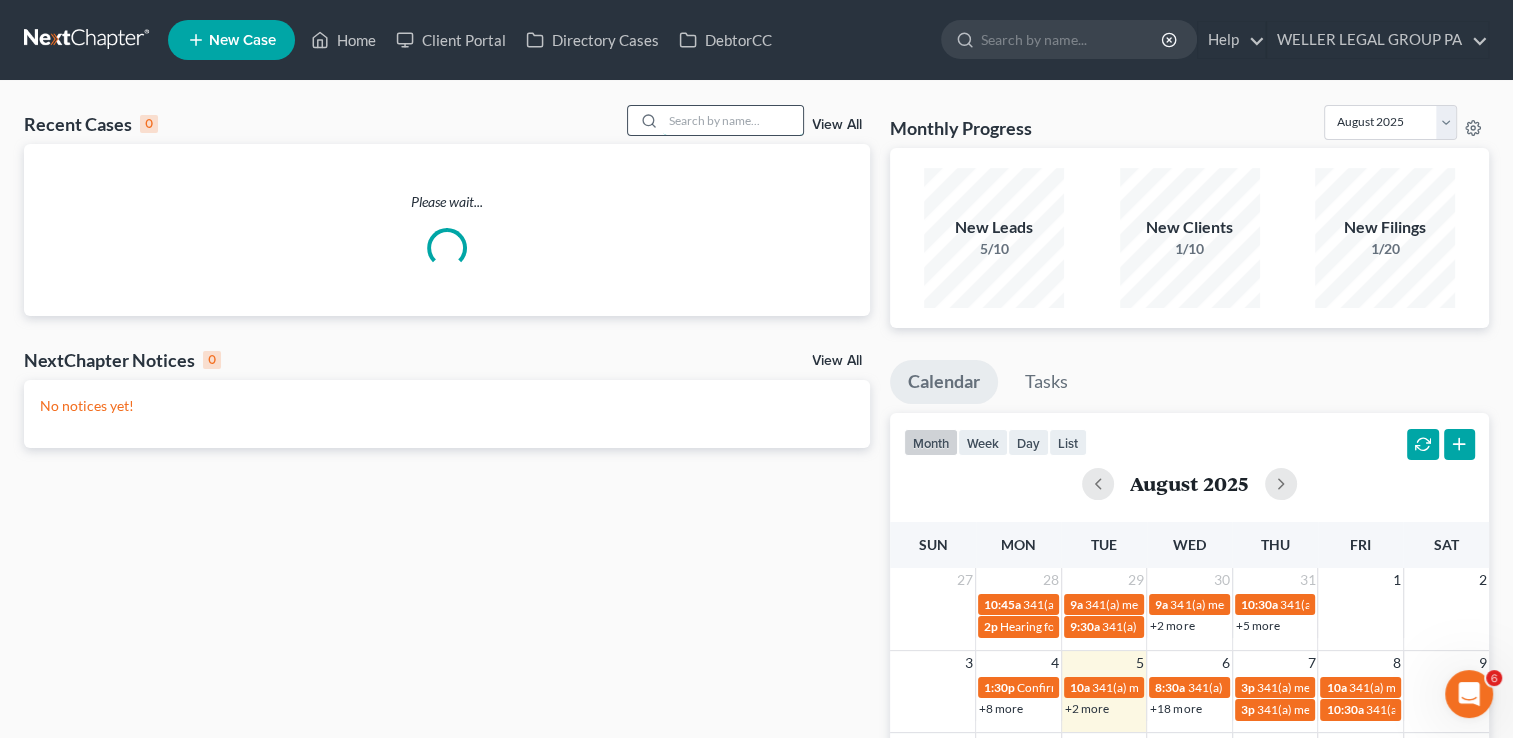 scroll, scrollTop: 0, scrollLeft: 0, axis: both 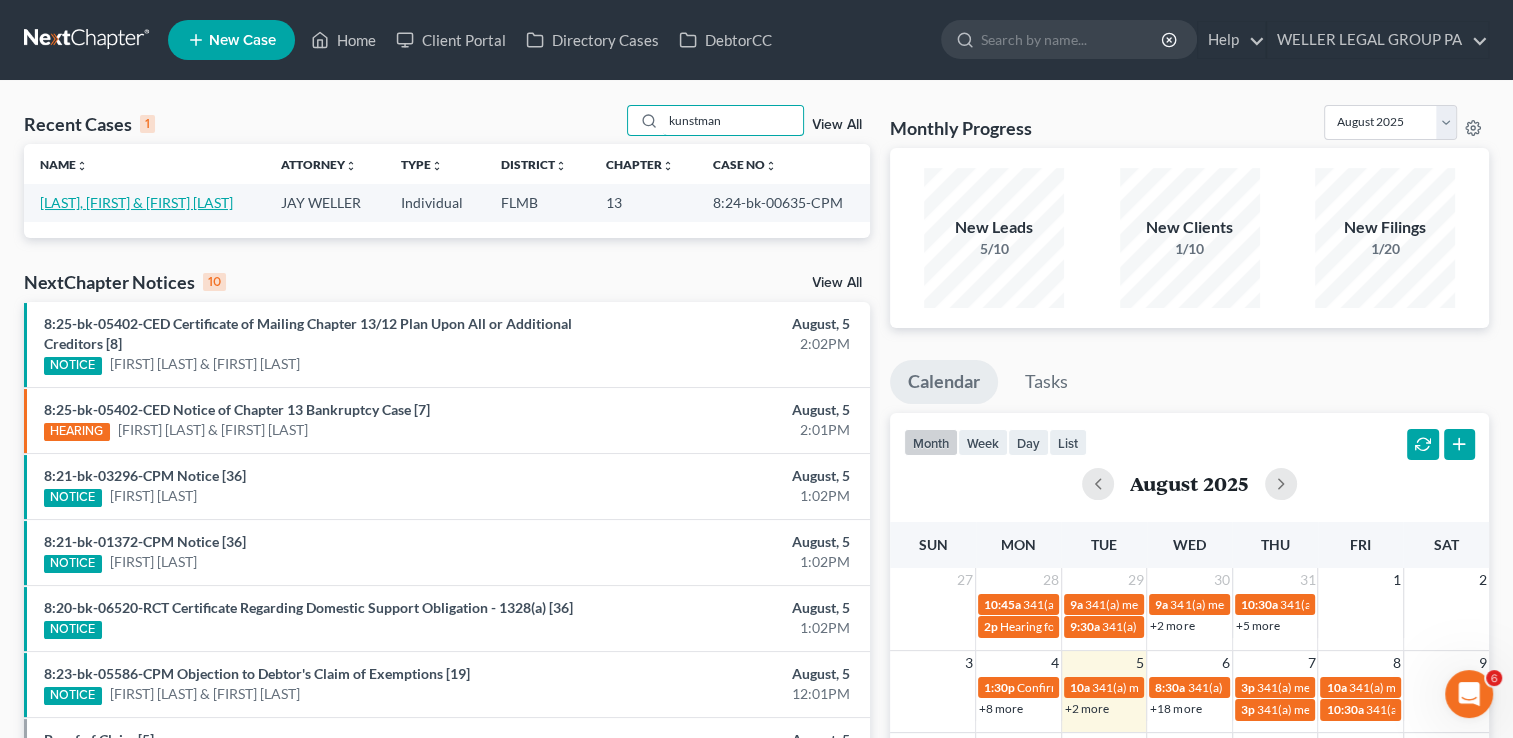 type on "kunstman" 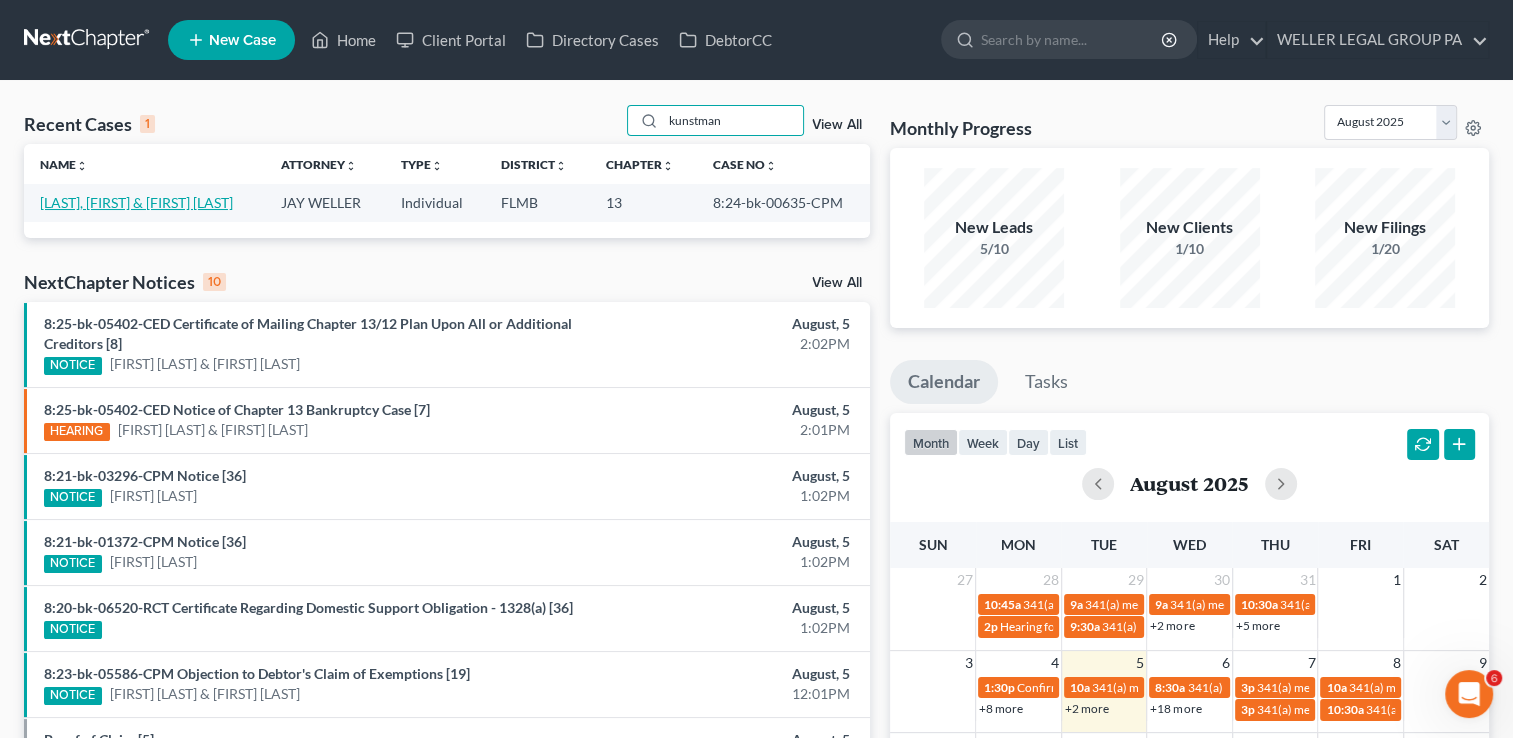 click on "[LAST], [FIRST] & [FIRST] [LAST]" at bounding box center (136, 202) 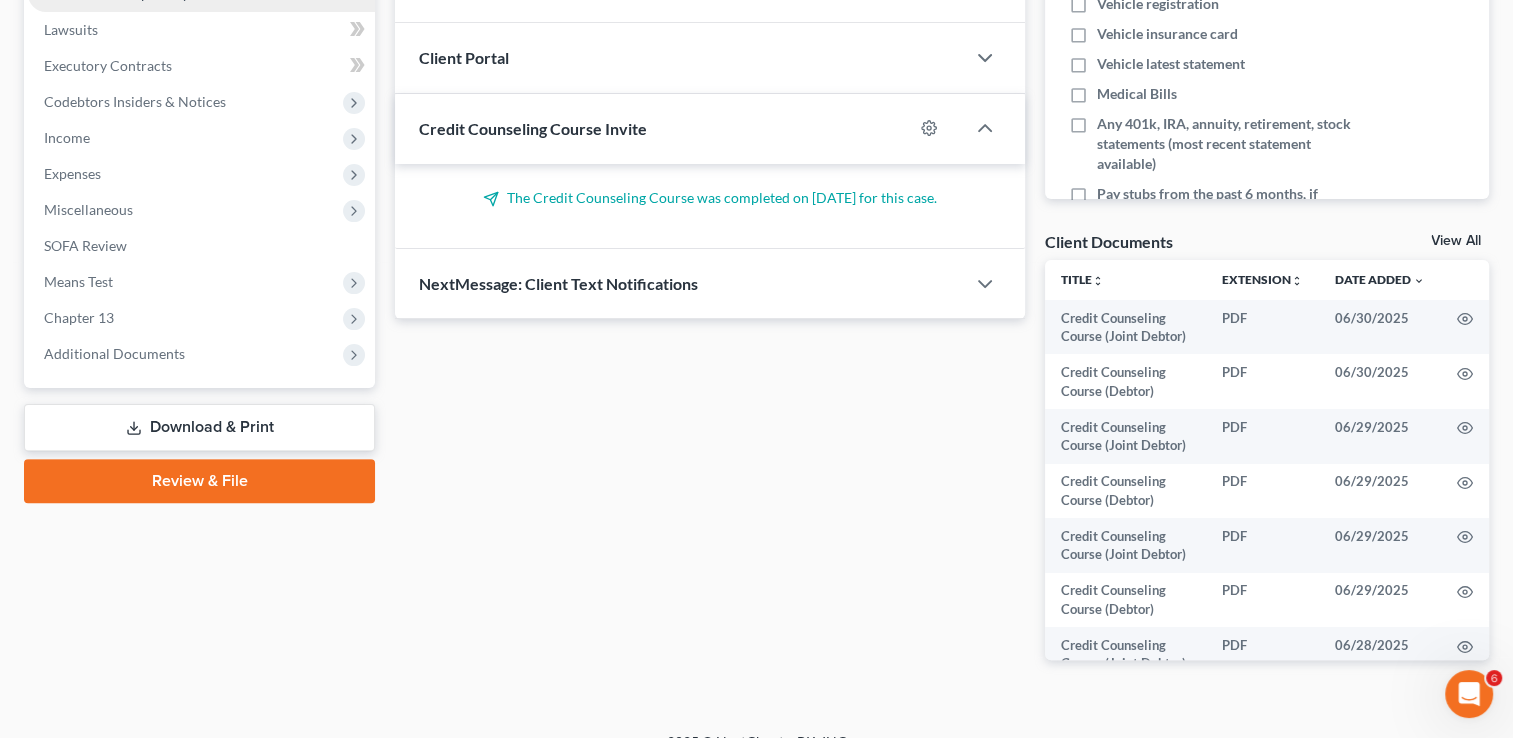 scroll, scrollTop: 548, scrollLeft: 0, axis: vertical 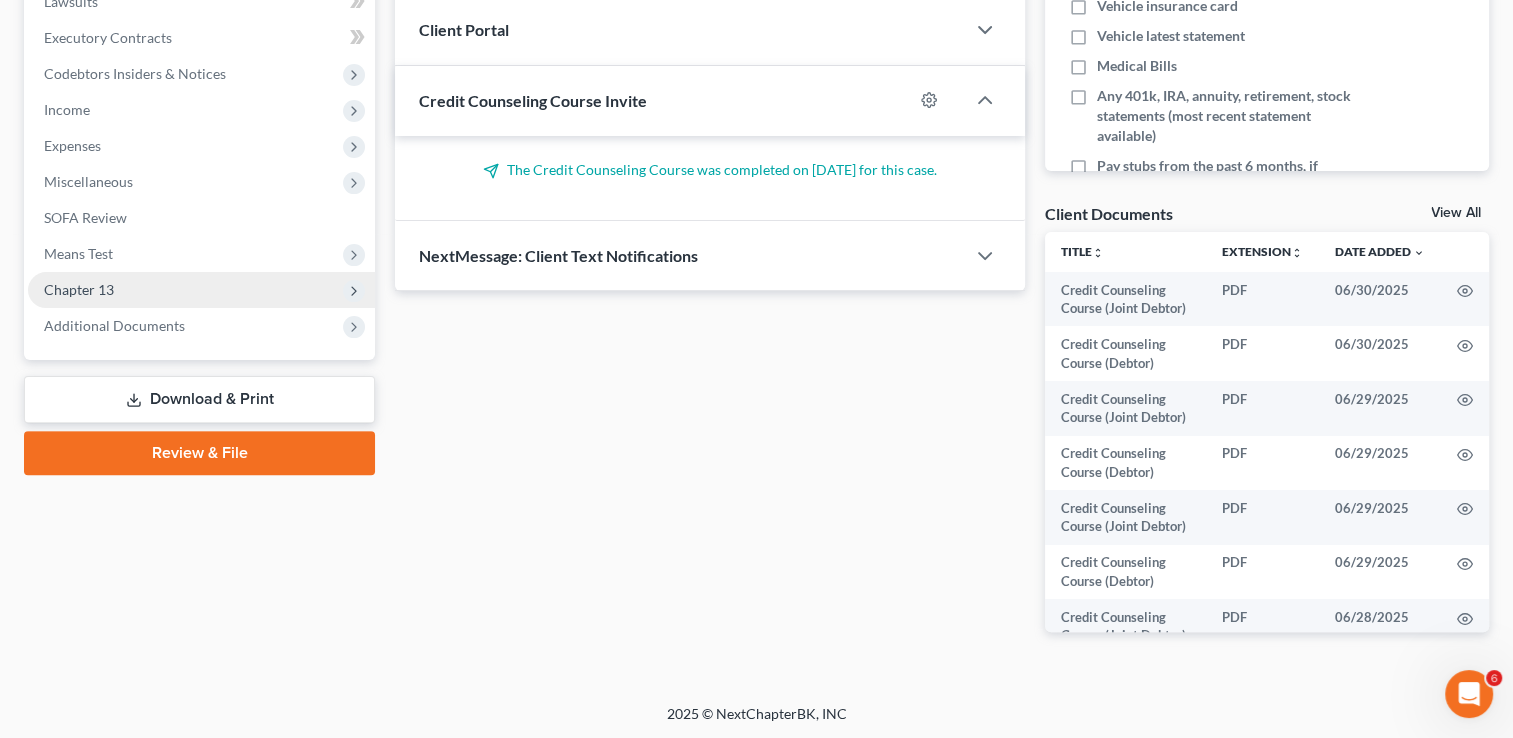 click on "Chapter 13" at bounding box center [201, 290] 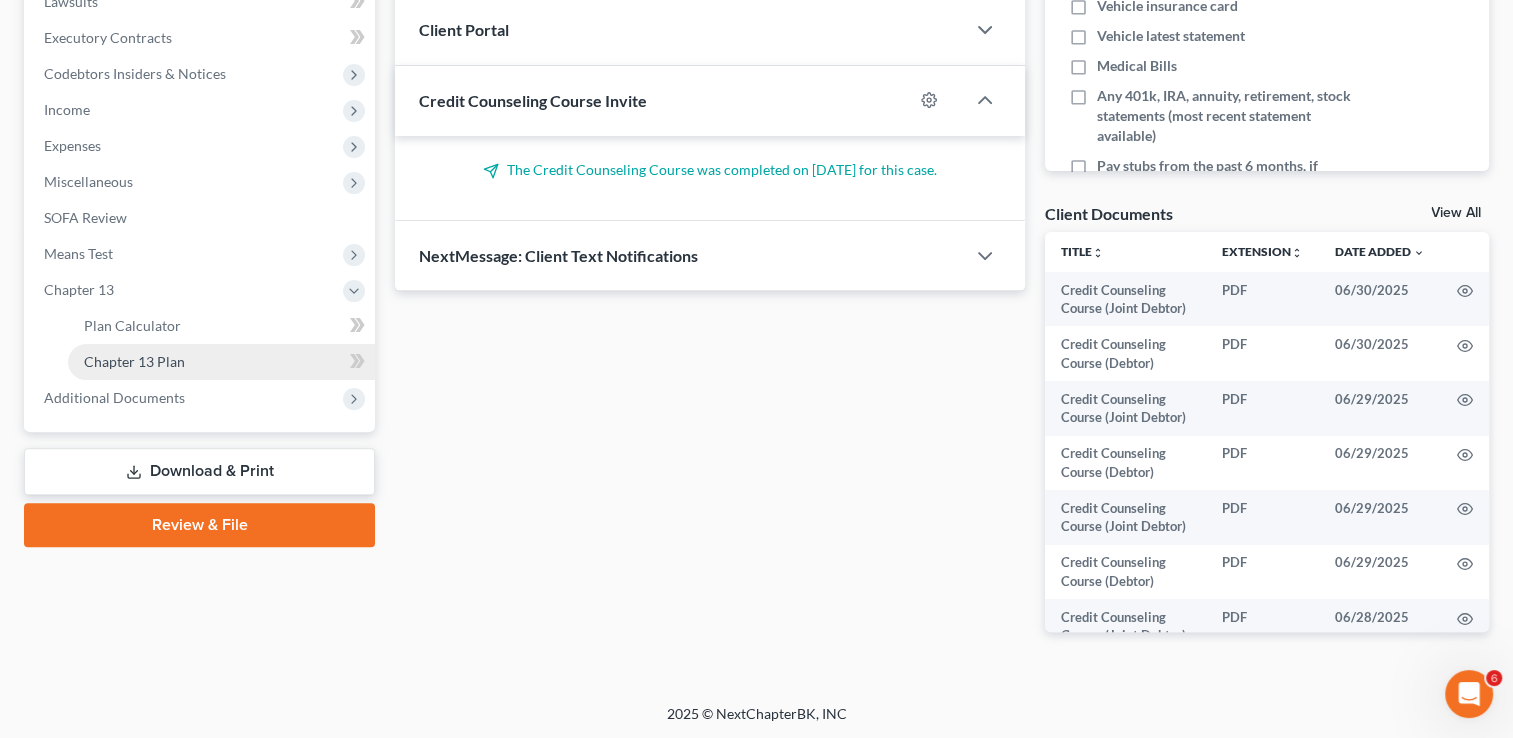 click on "Chapter 13 Plan" at bounding box center [221, 362] 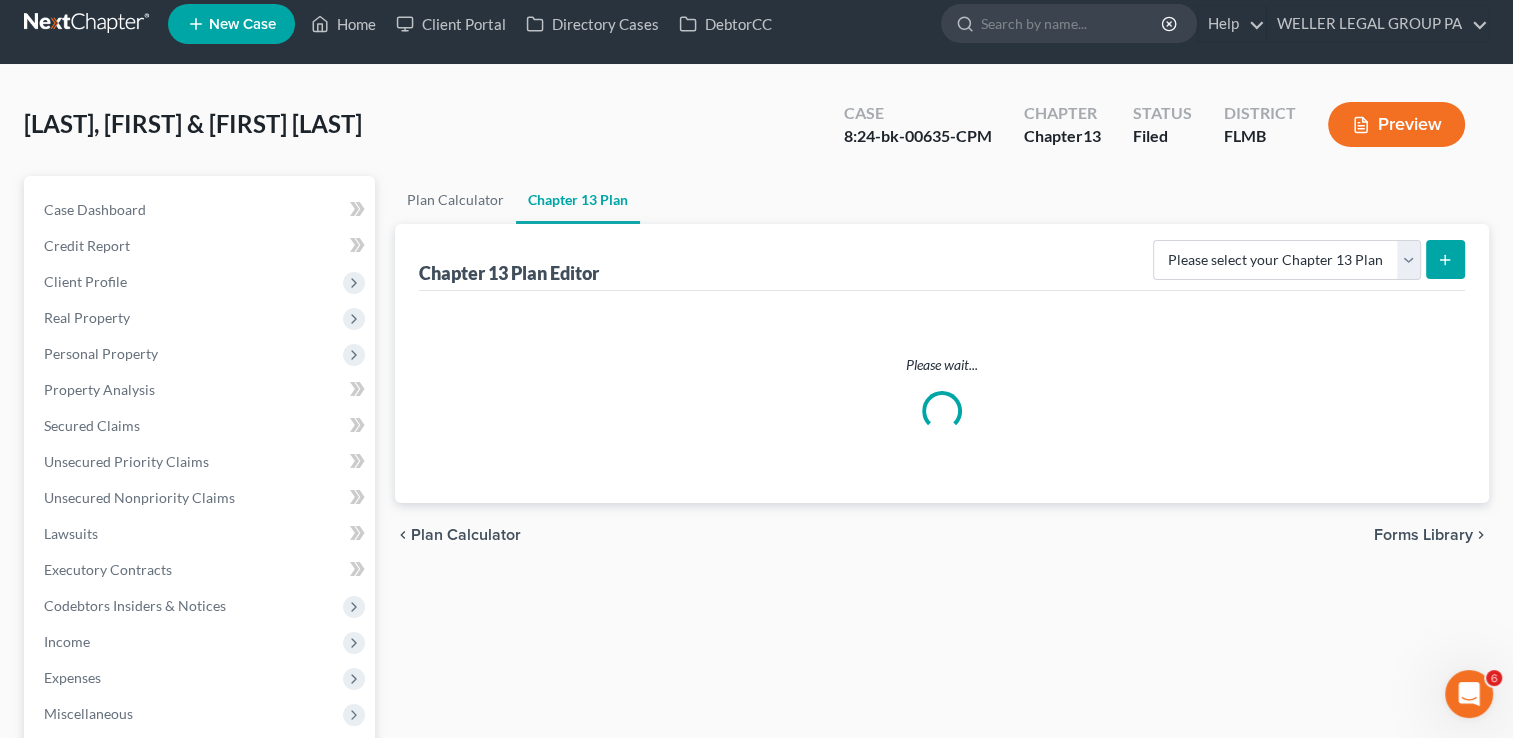 scroll, scrollTop: 0, scrollLeft: 0, axis: both 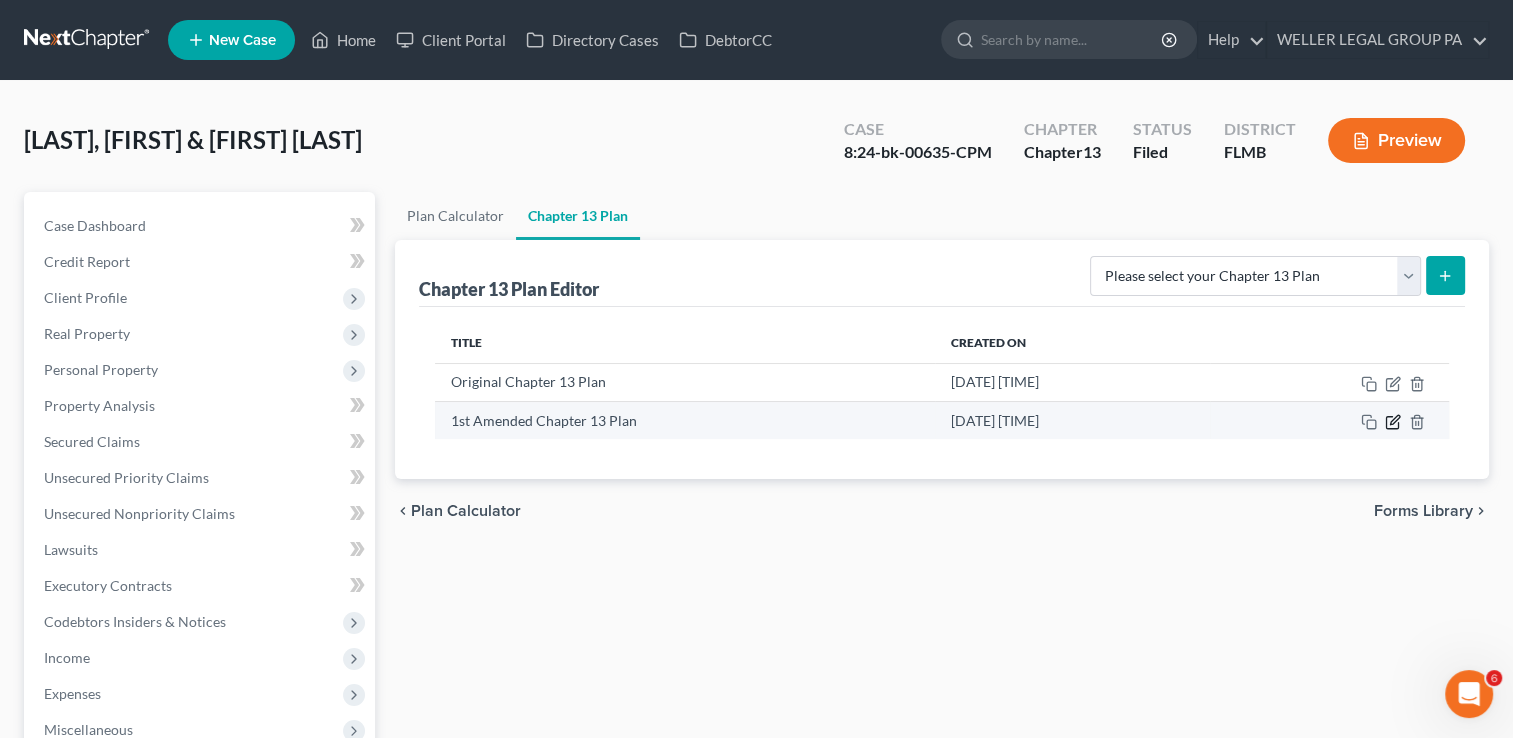 click 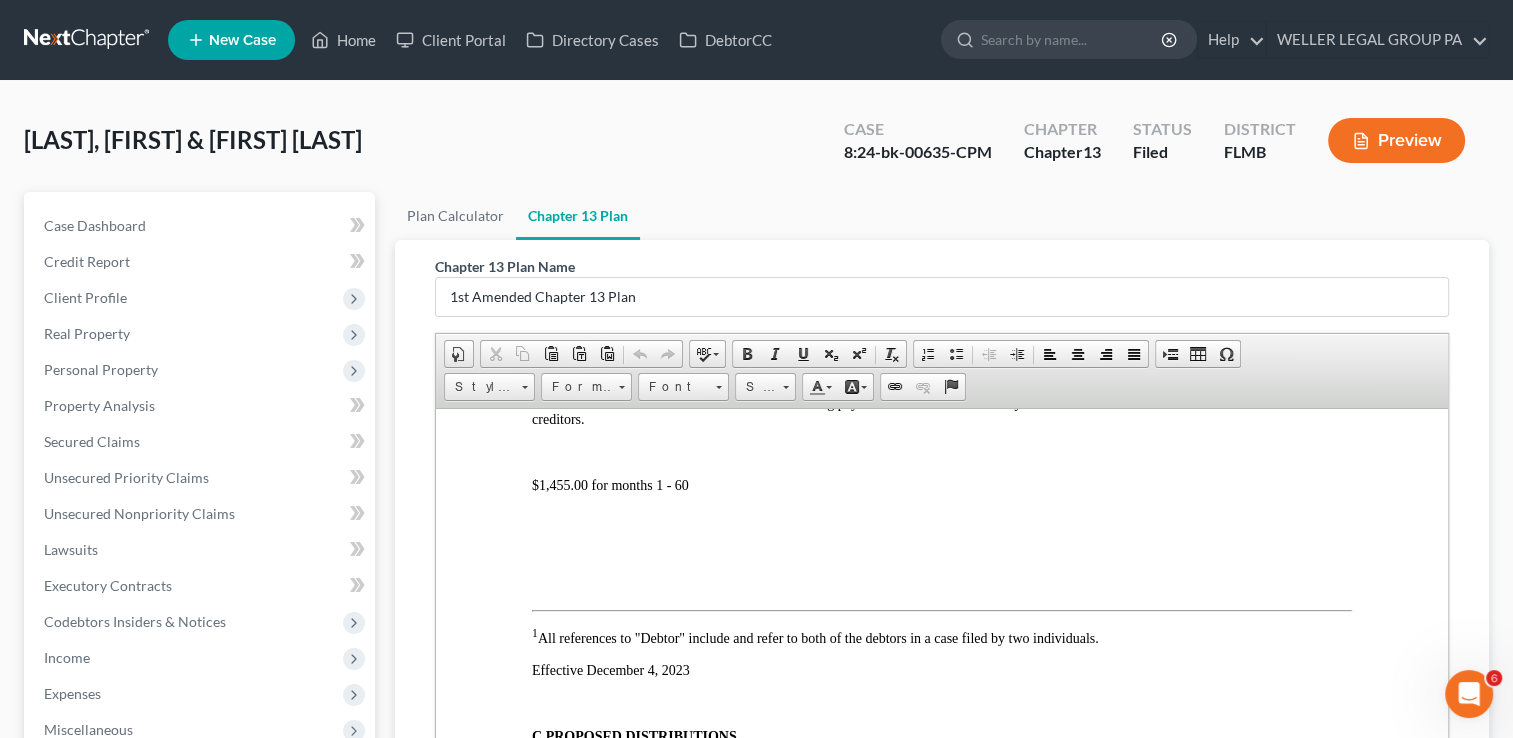 scroll, scrollTop: 806, scrollLeft: 0, axis: vertical 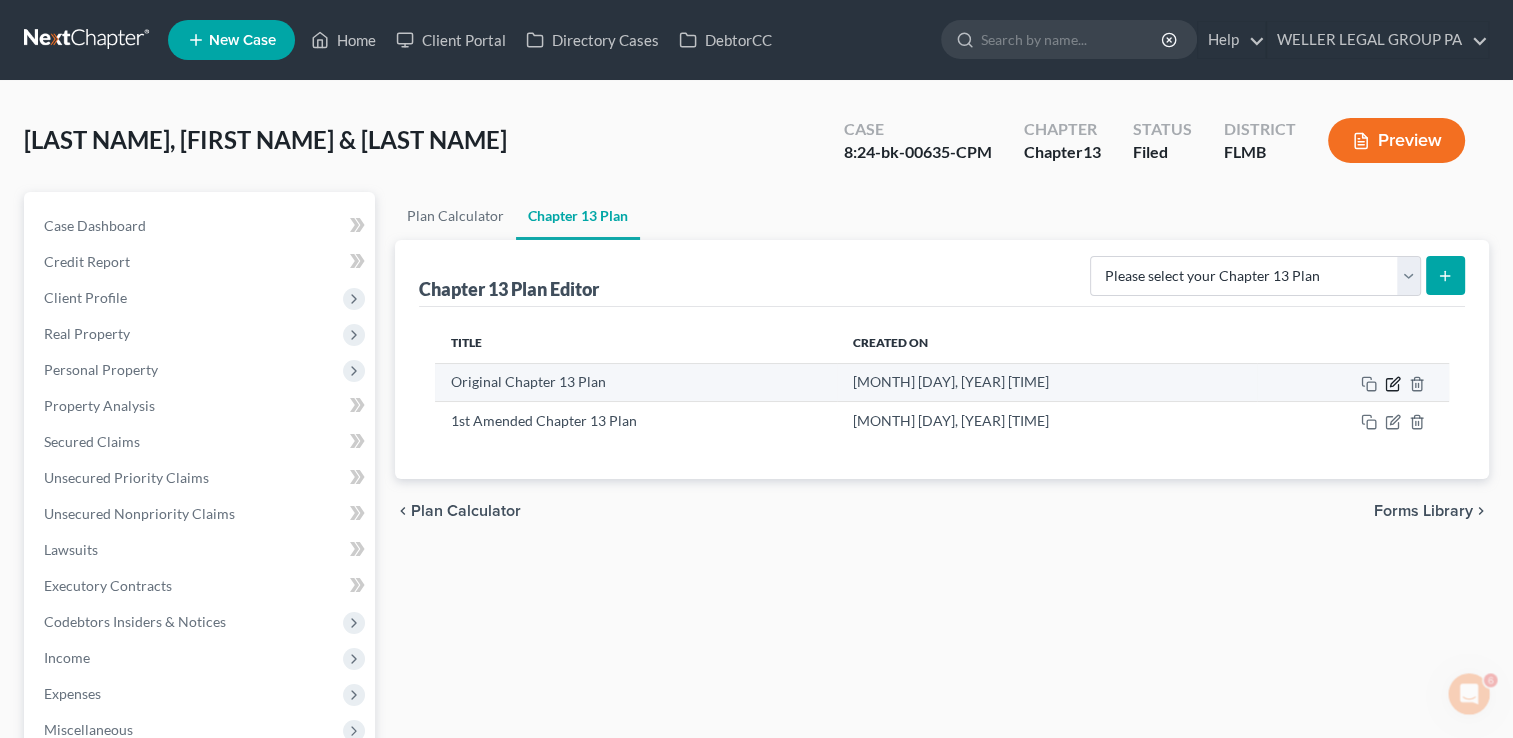 click 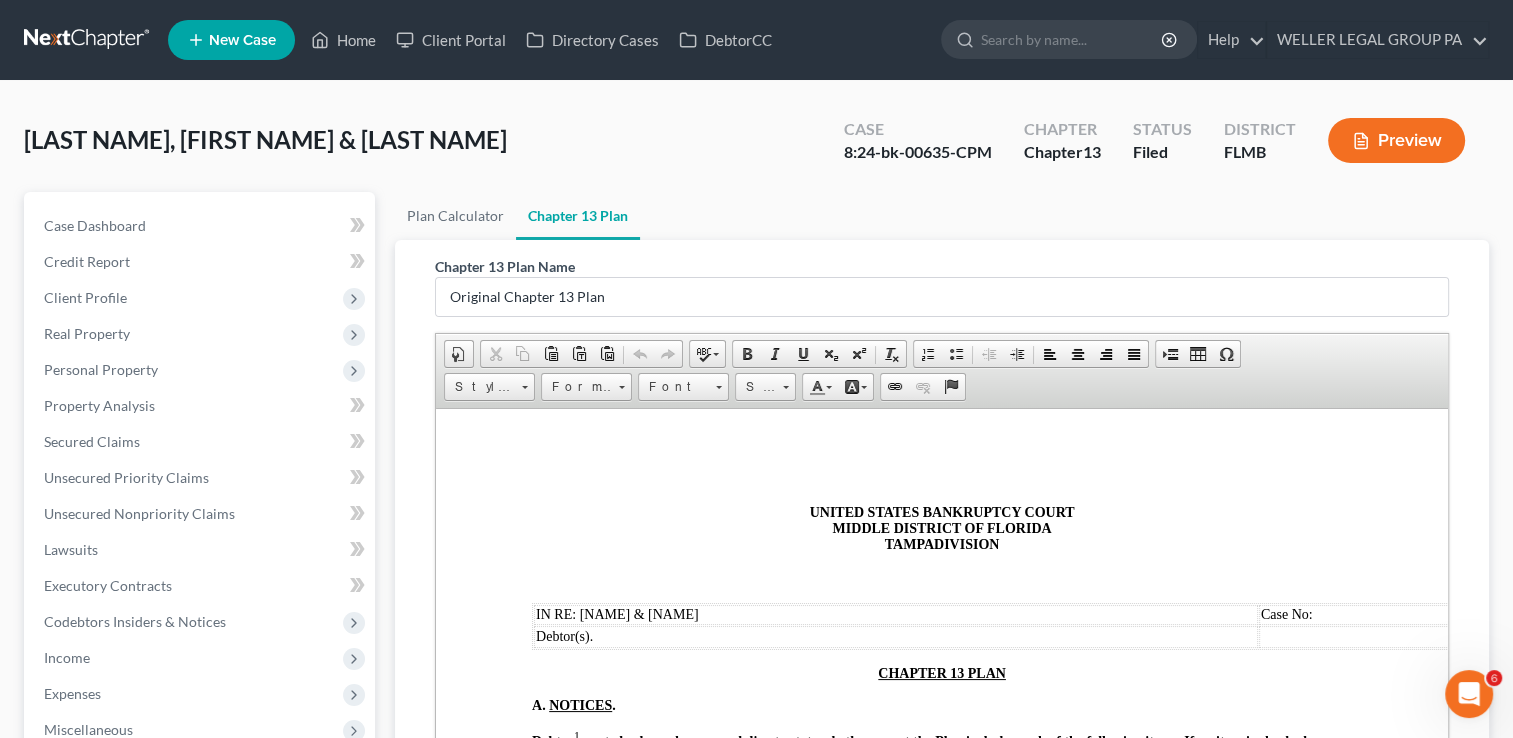 scroll, scrollTop: 0, scrollLeft: 0, axis: both 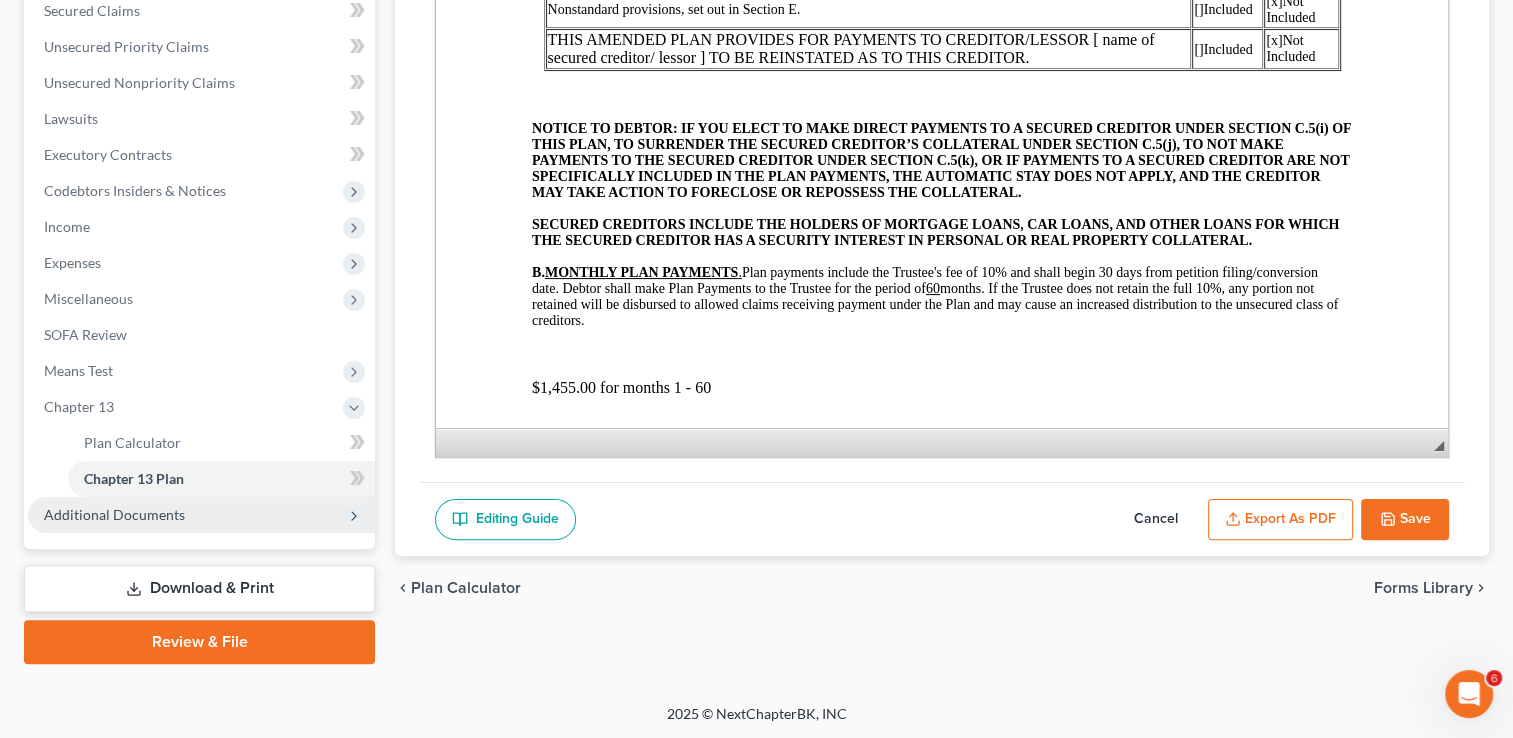 click on "Additional Documents" at bounding box center (201, 515) 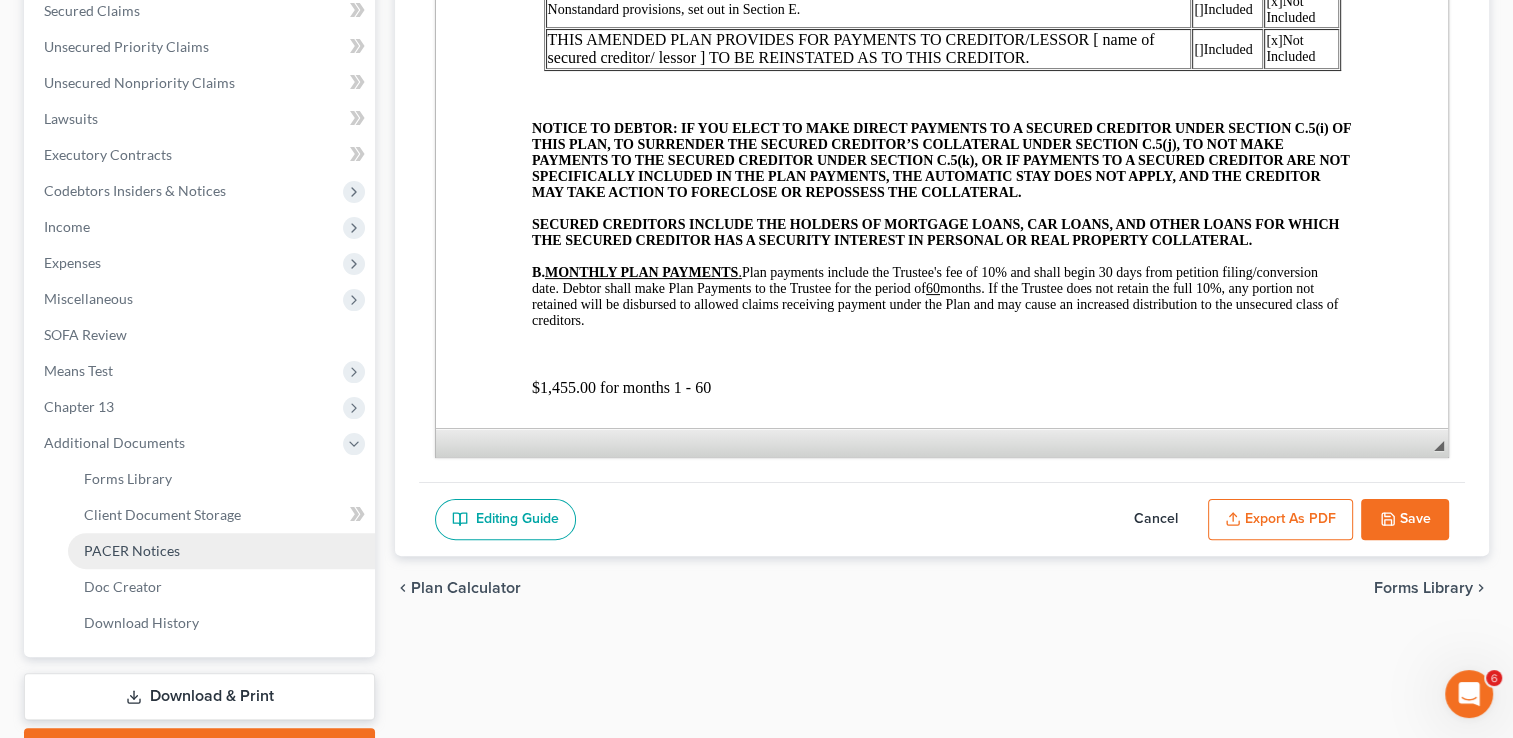click on "PACER Notices" at bounding box center (132, 550) 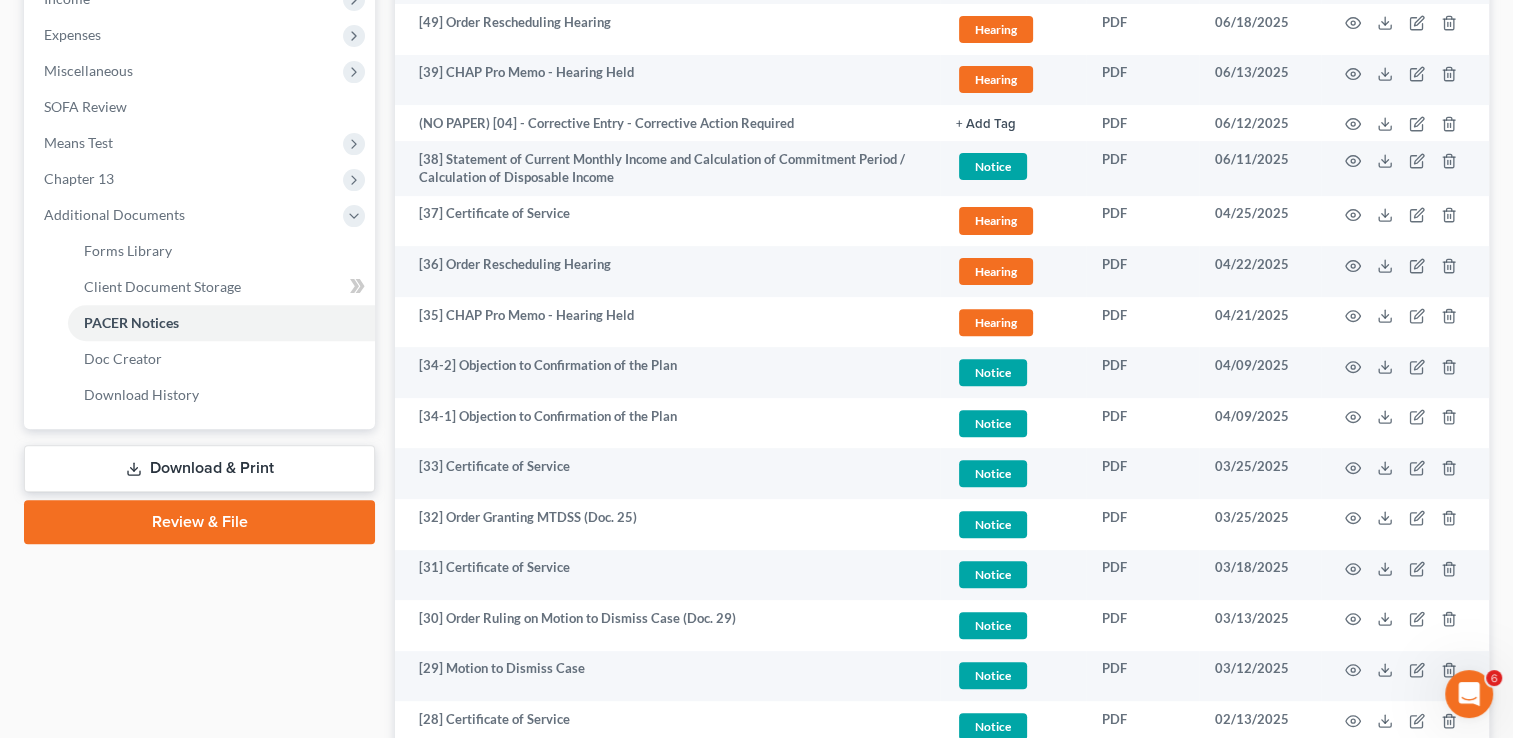 scroll, scrollTop: 666, scrollLeft: 0, axis: vertical 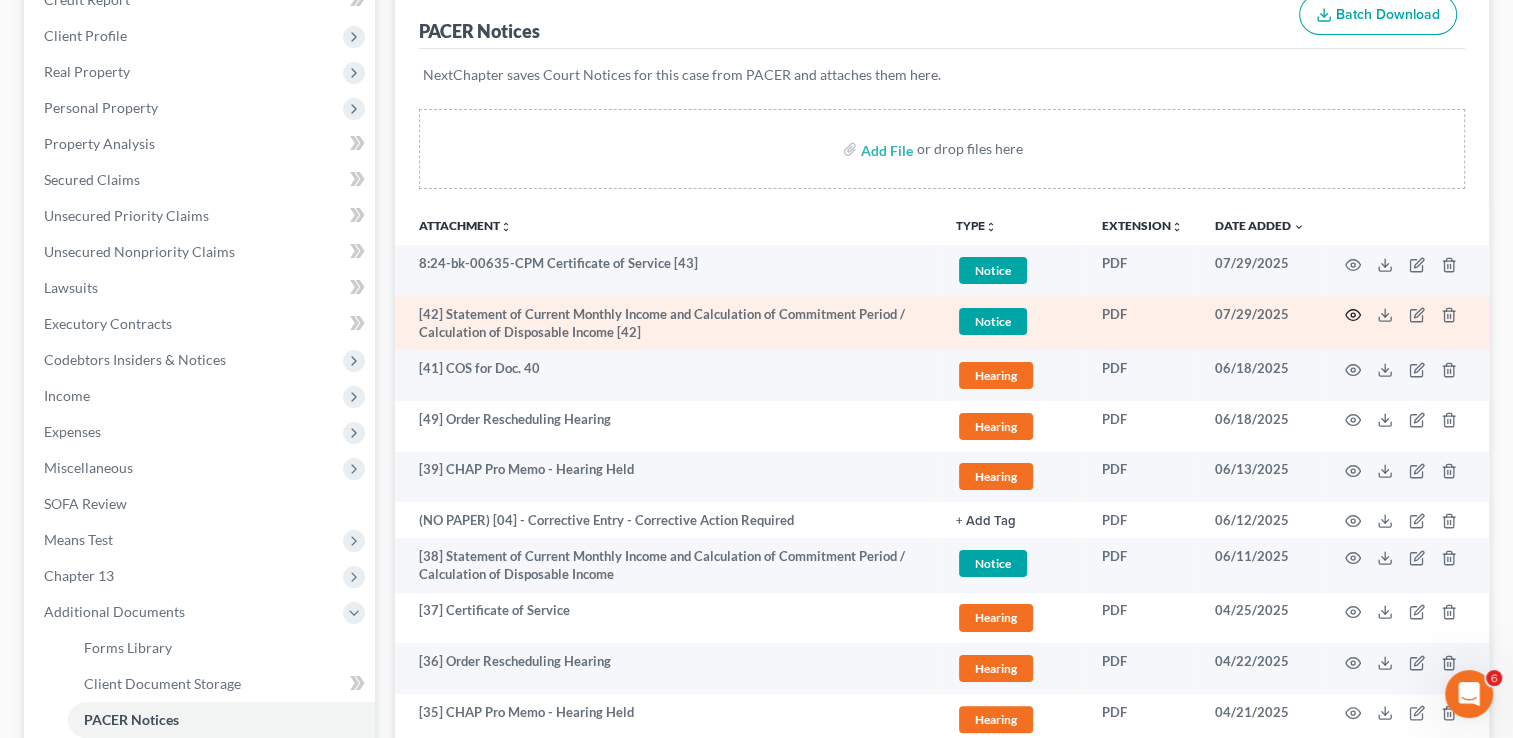 click 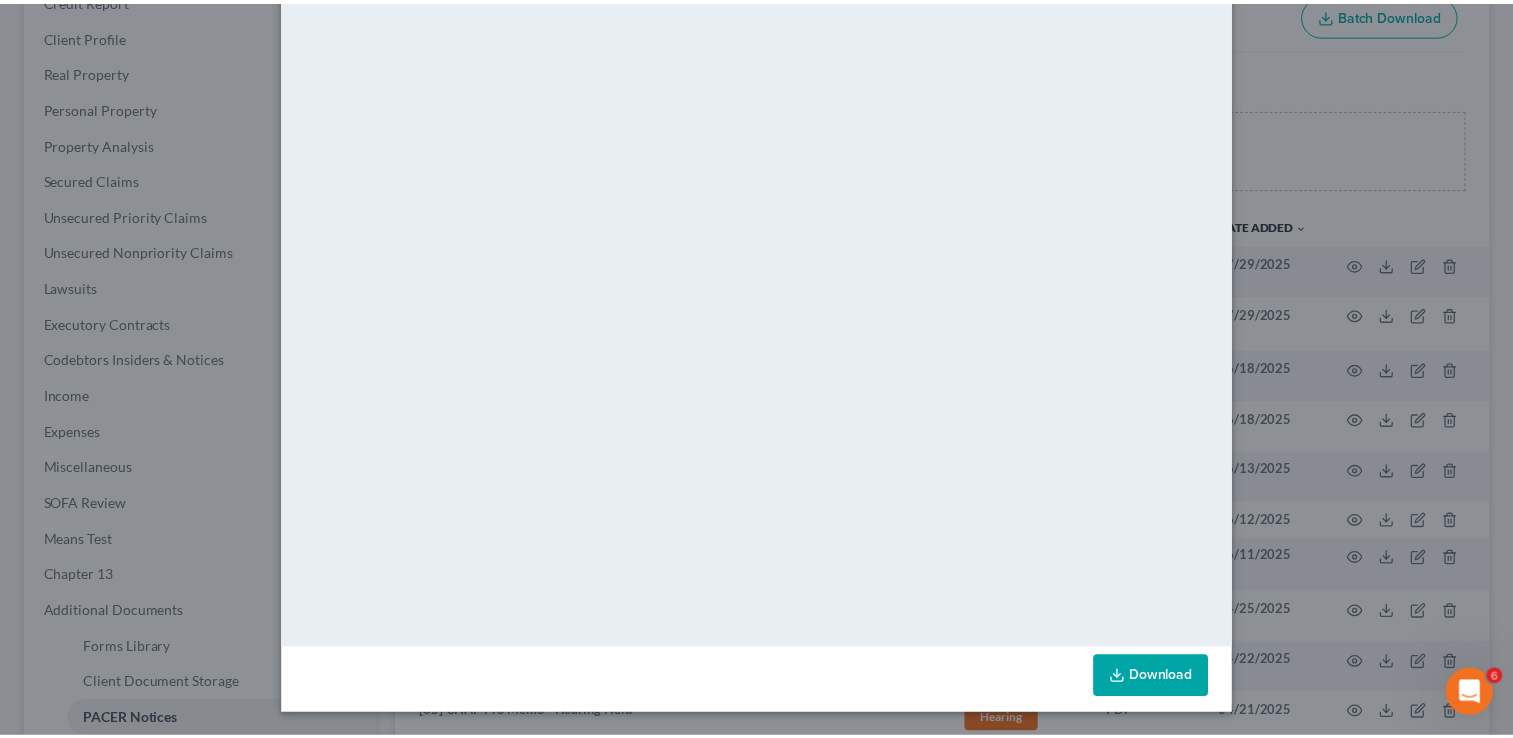 scroll, scrollTop: 0, scrollLeft: 0, axis: both 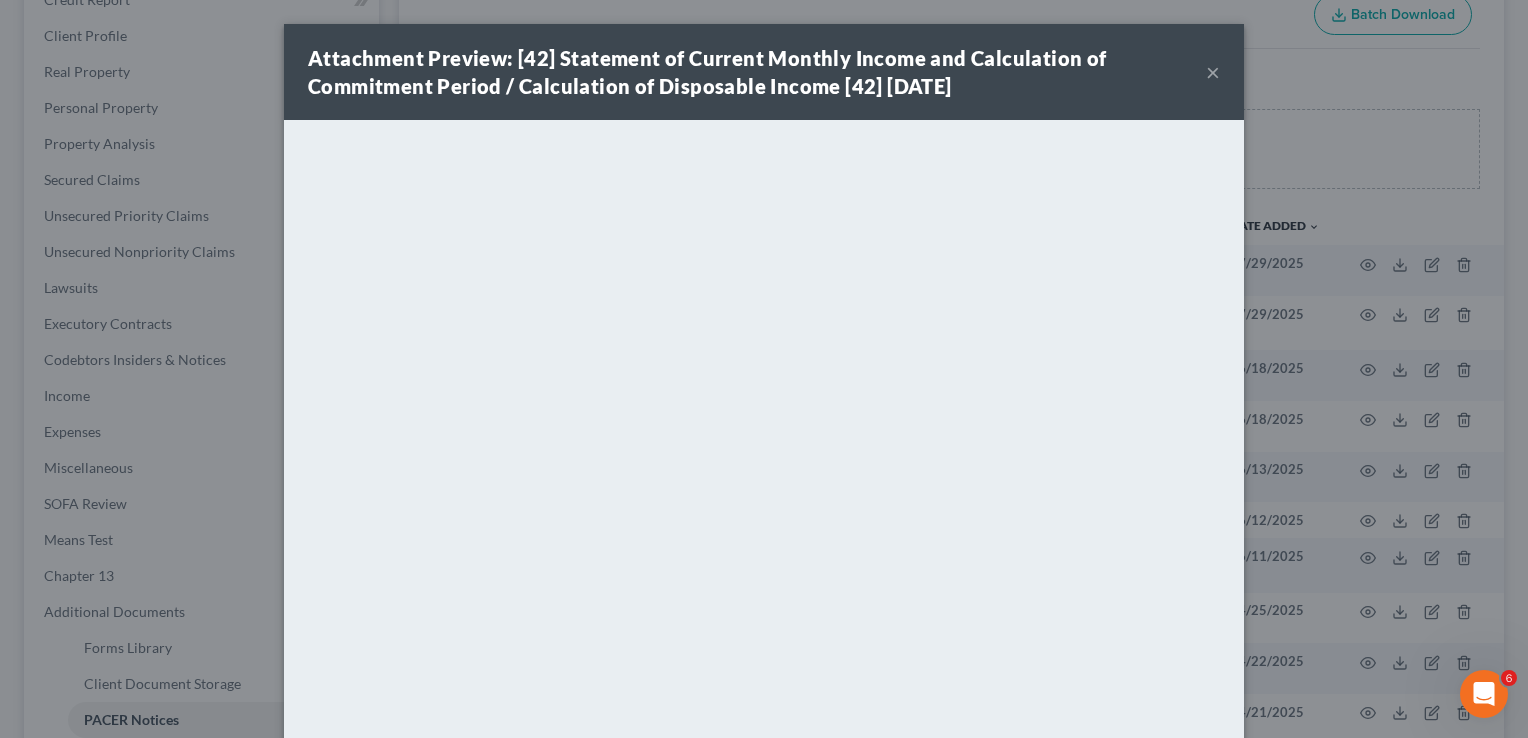 click on "×" at bounding box center [1213, 72] 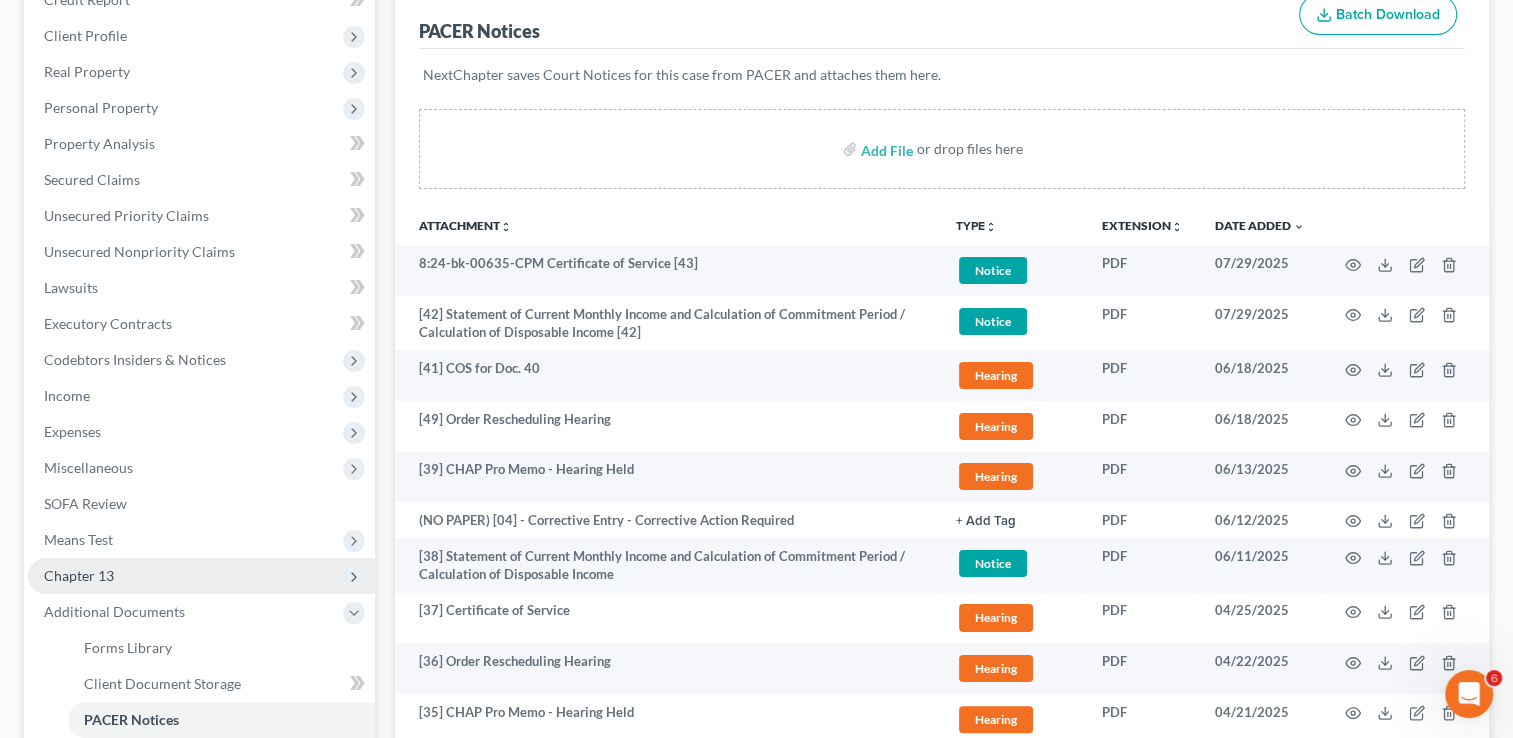 click on "Chapter 13" at bounding box center [201, 576] 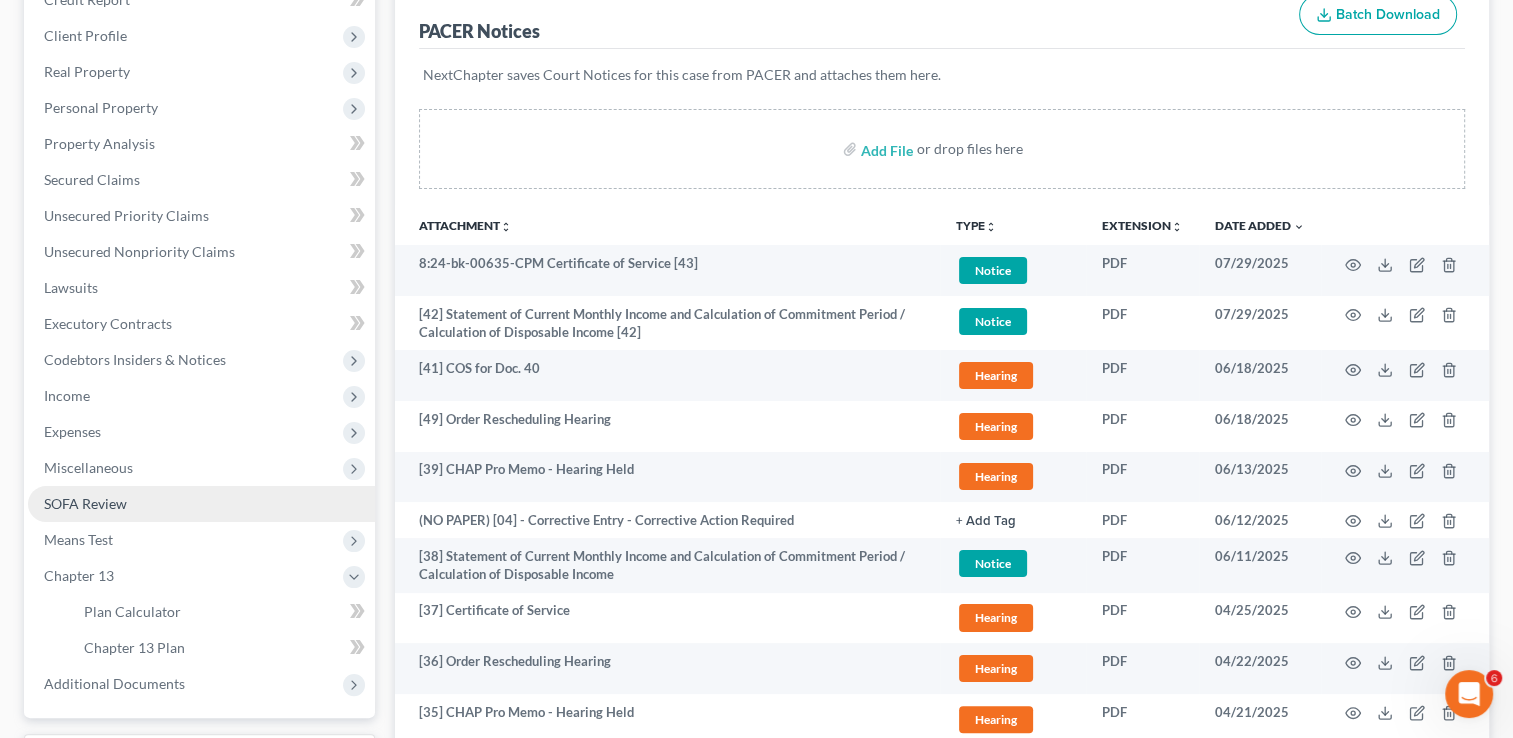 scroll, scrollTop: 290, scrollLeft: 0, axis: vertical 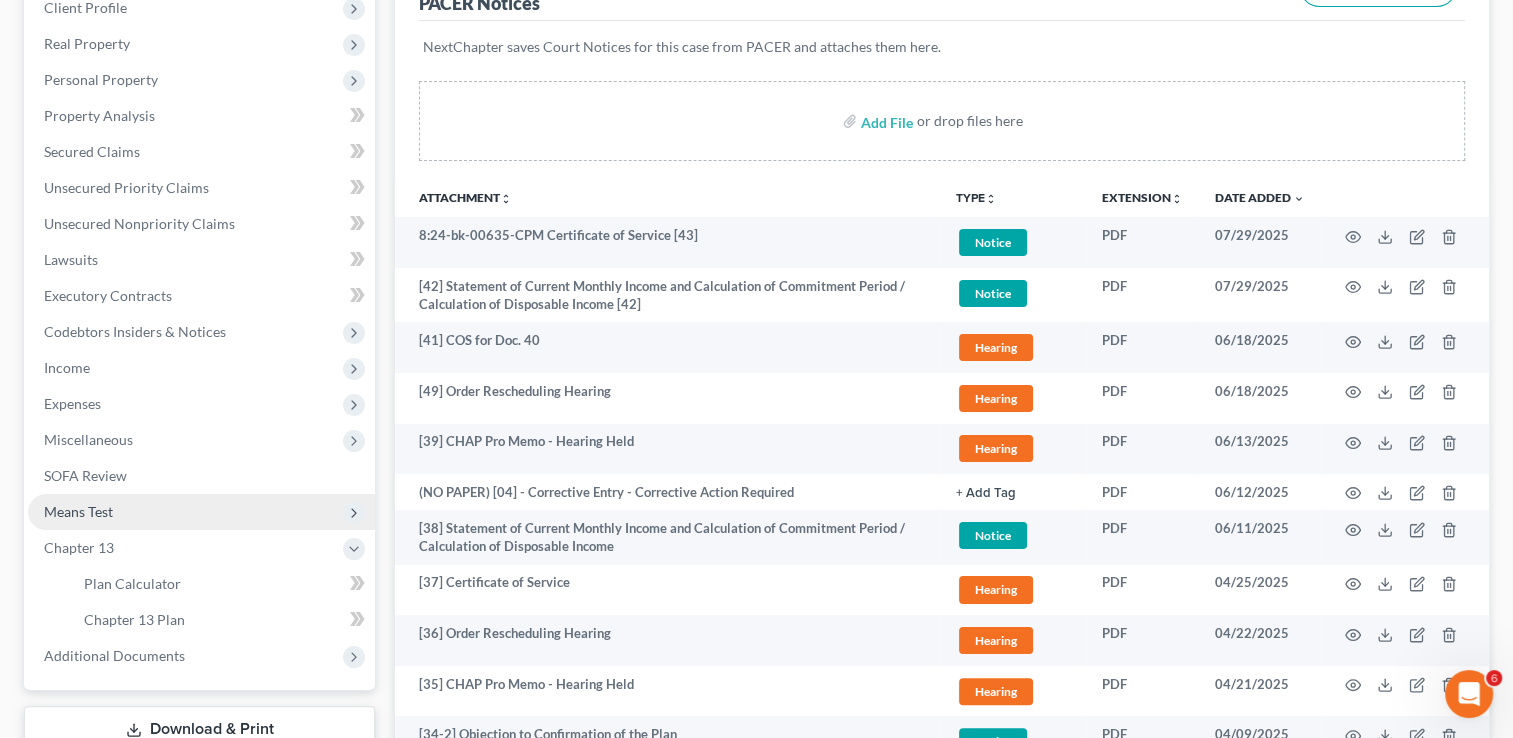 click on "Means Test" at bounding box center [201, 512] 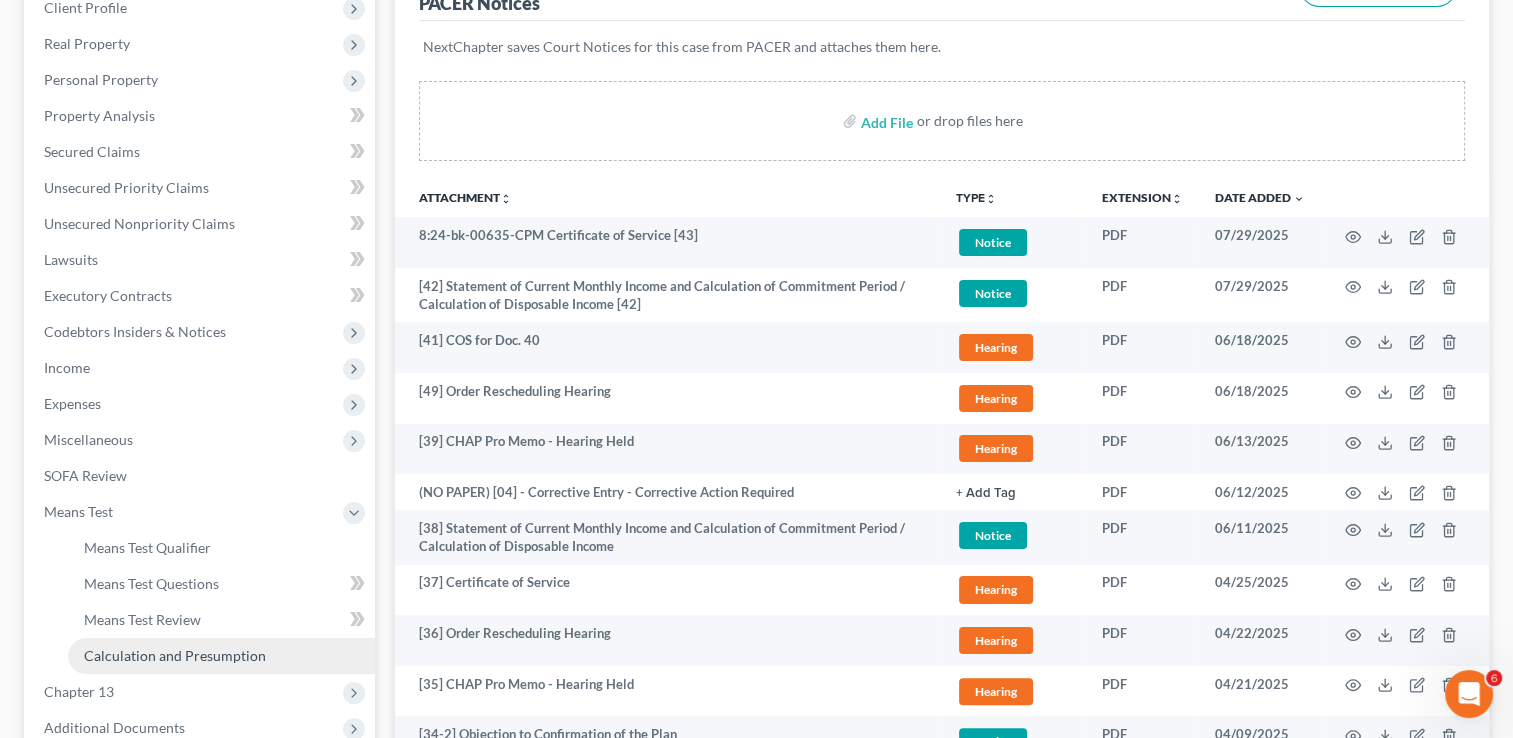 click on "Calculation and Presumption" at bounding box center (175, 655) 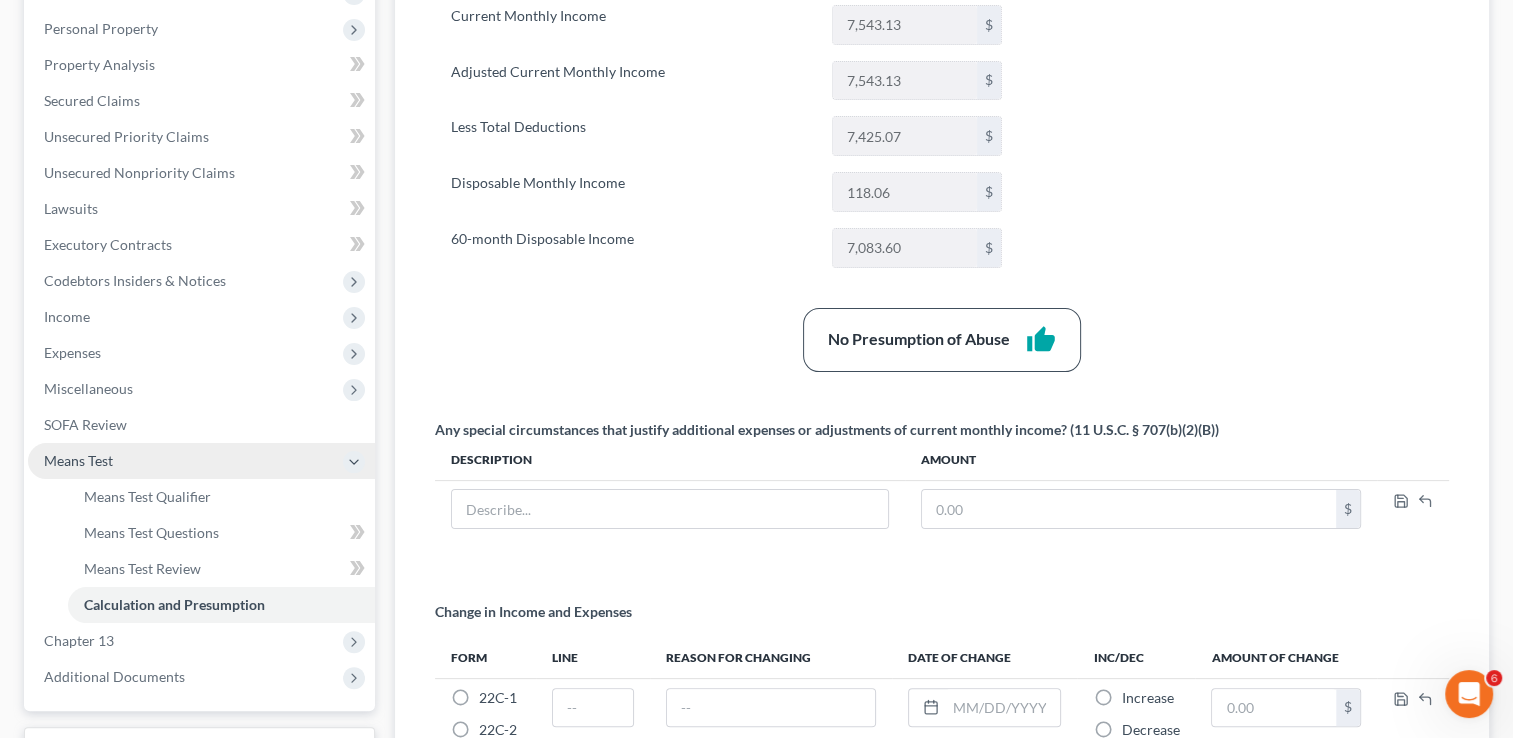 scroll, scrollTop: 342, scrollLeft: 0, axis: vertical 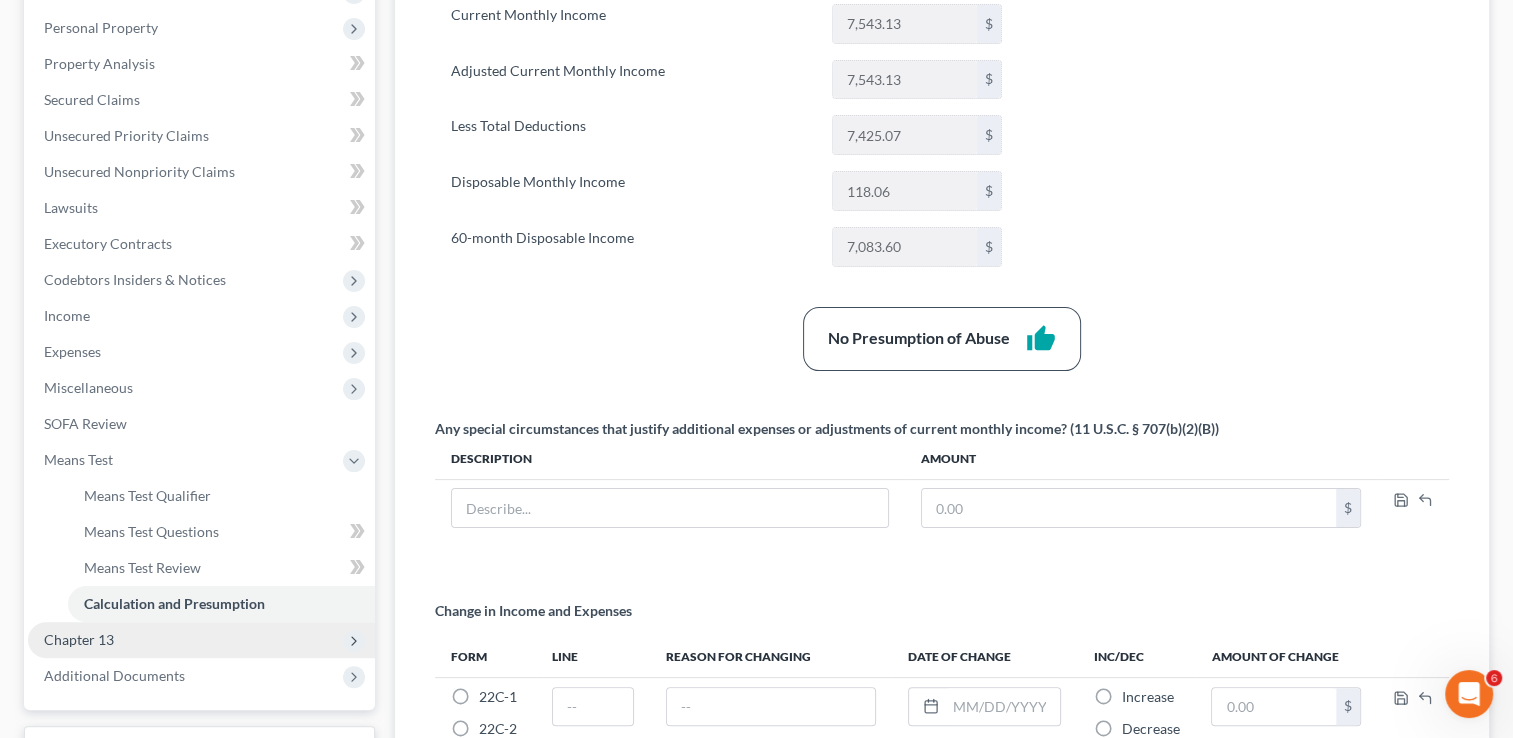 click on "Chapter 13" at bounding box center [201, 640] 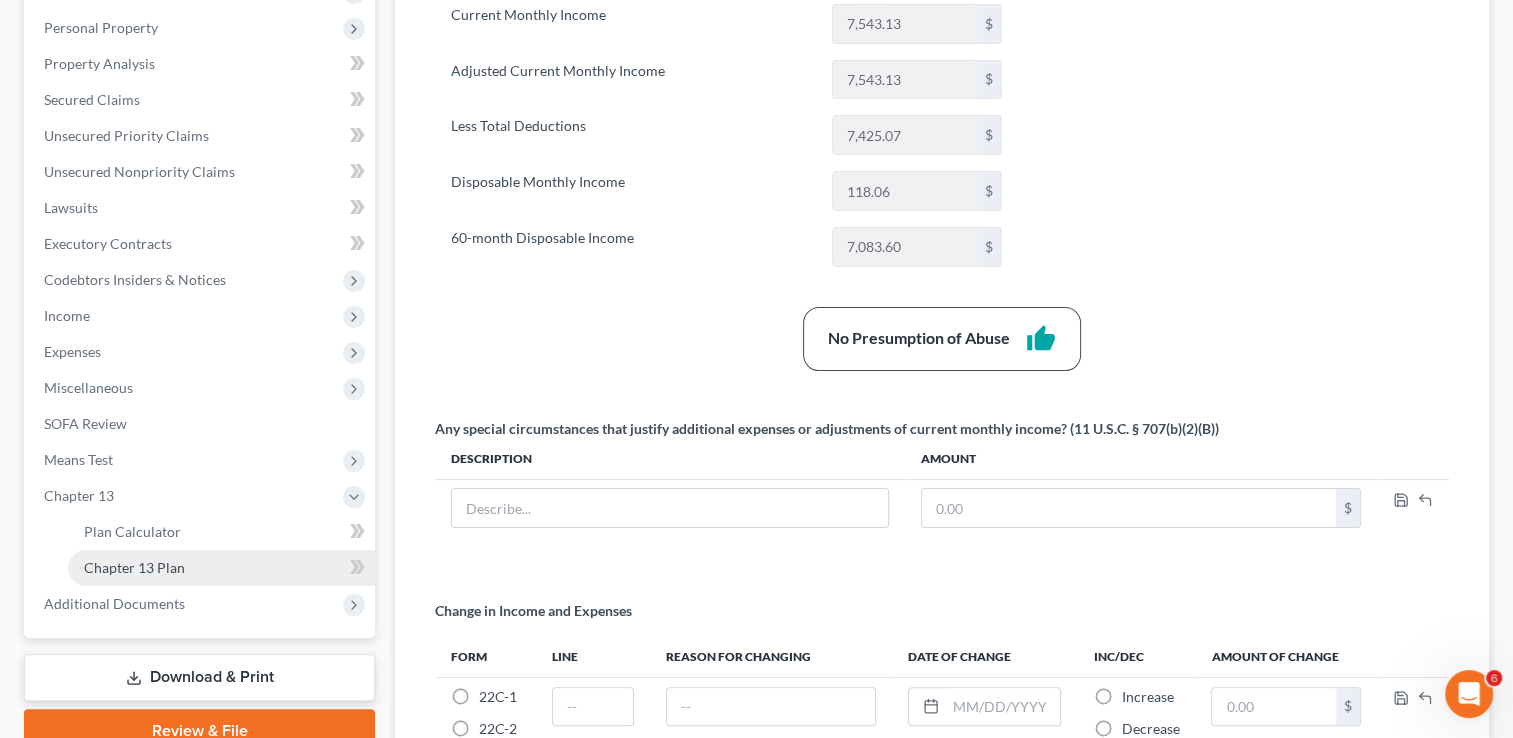 click on "Chapter 13 Plan" at bounding box center (134, 567) 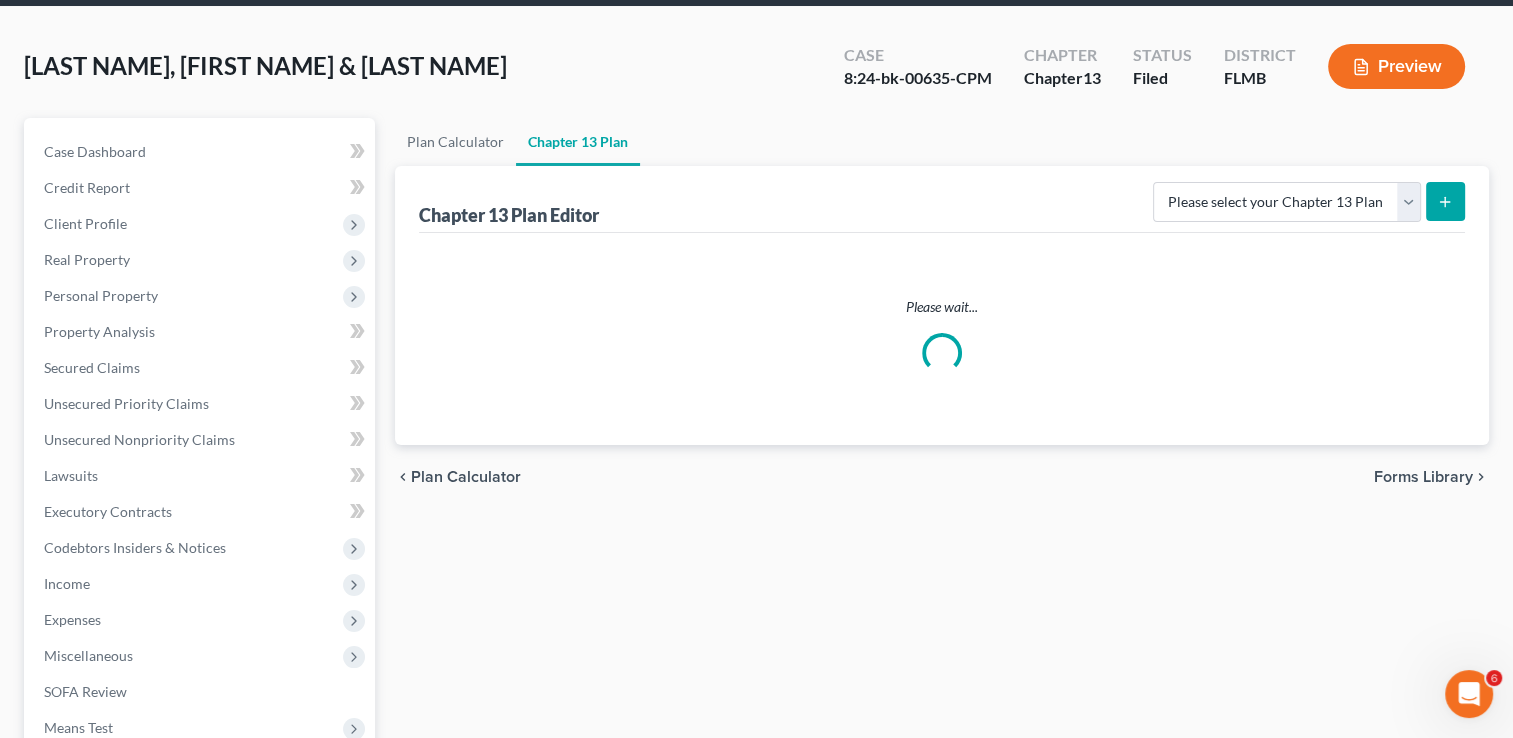 scroll, scrollTop: 0, scrollLeft: 0, axis: both 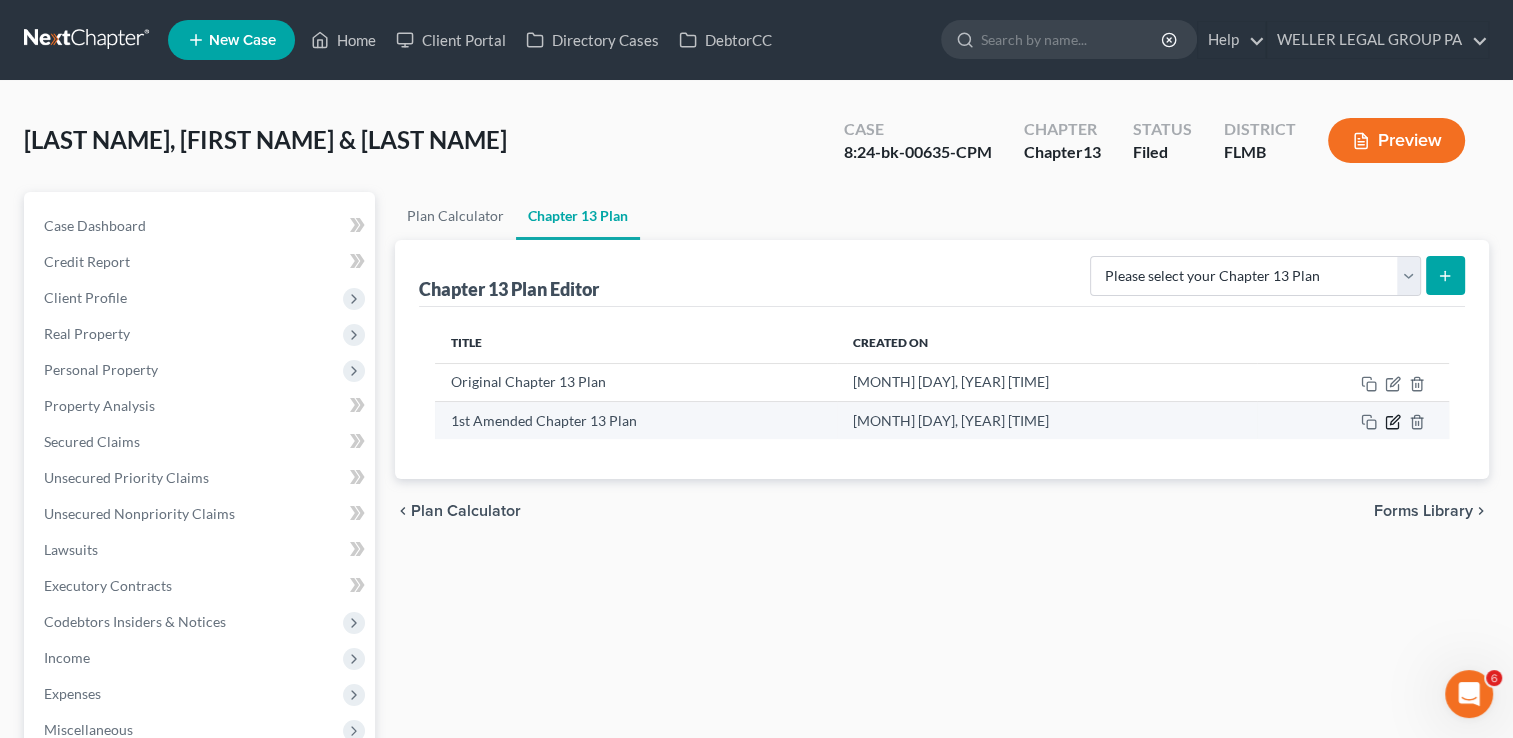click 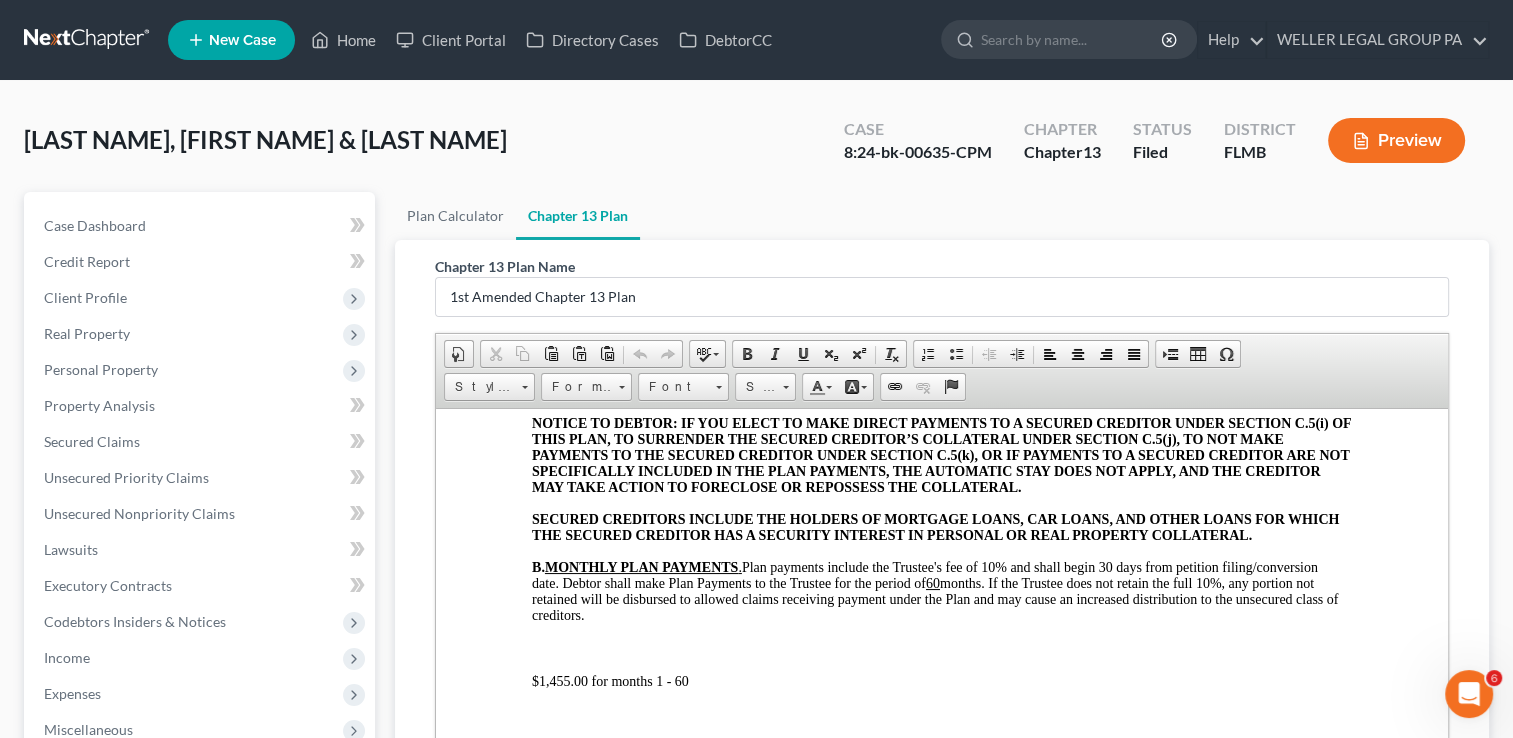 scroll, scrollTop: 608, scrollLeft: 0, axis: vertical 